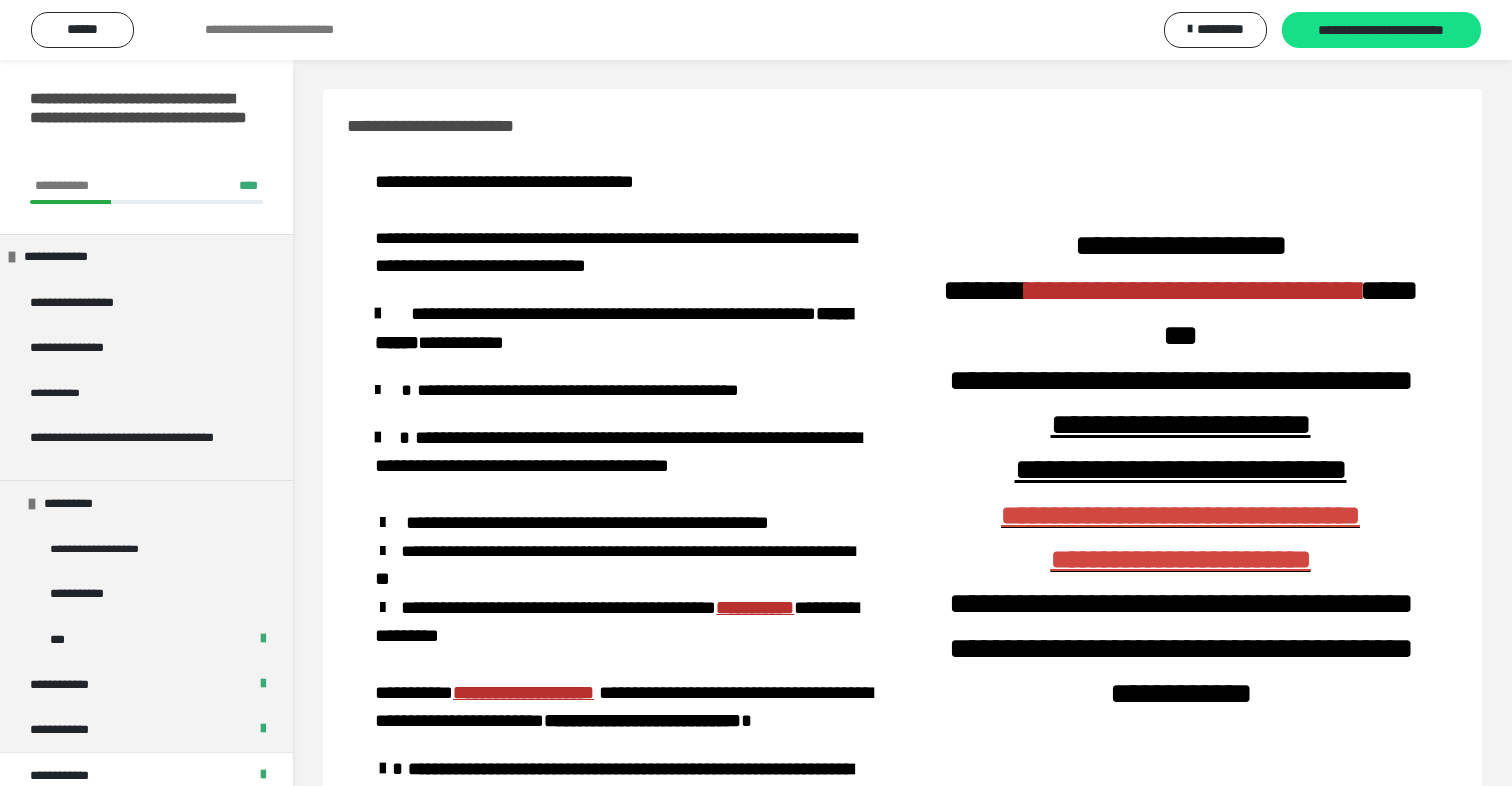 scroll, scrollTop: 277, scrollLeft: 0, axis: vertical 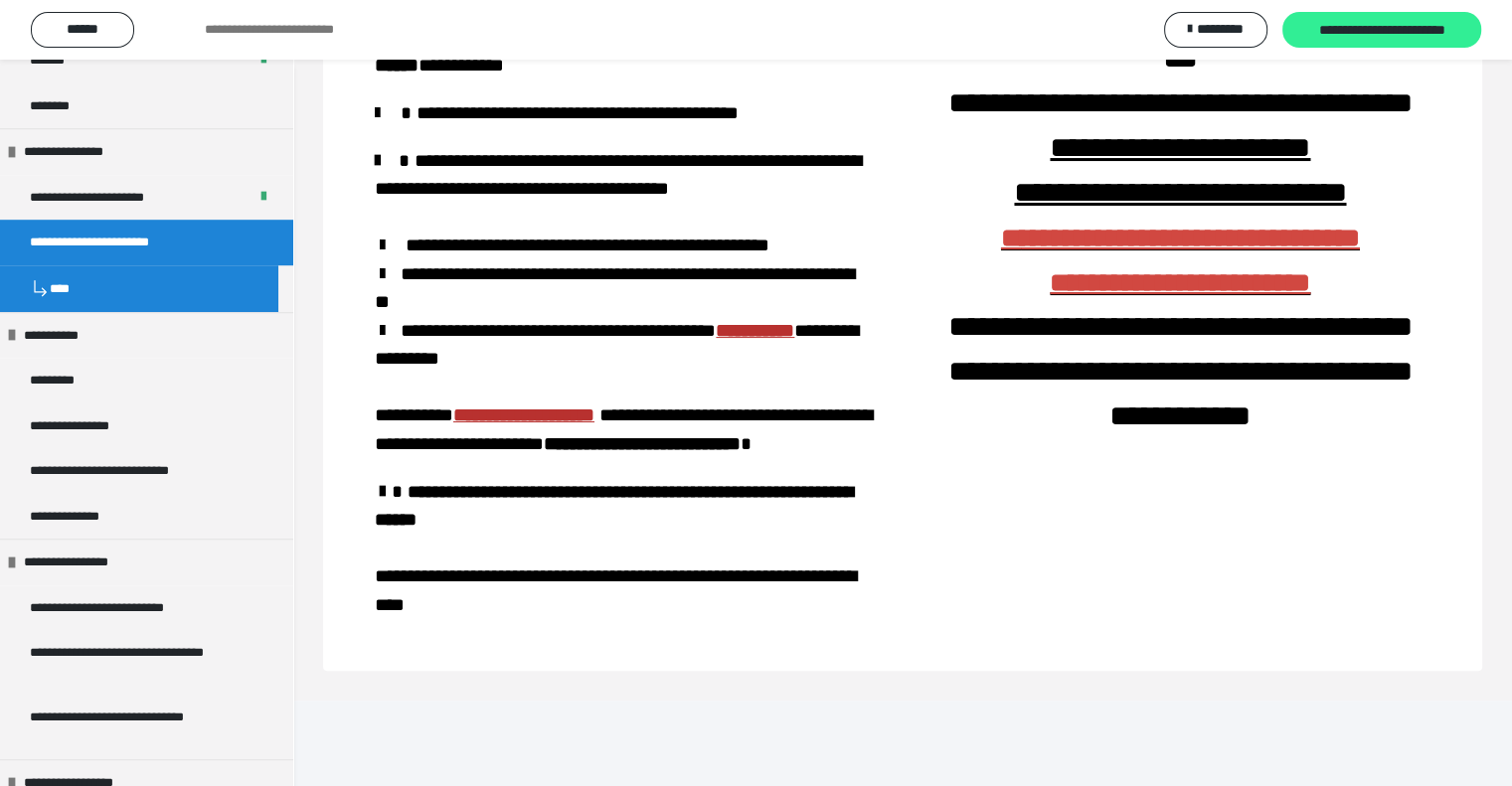 click on "**********" at bounding box center (1382, 31) 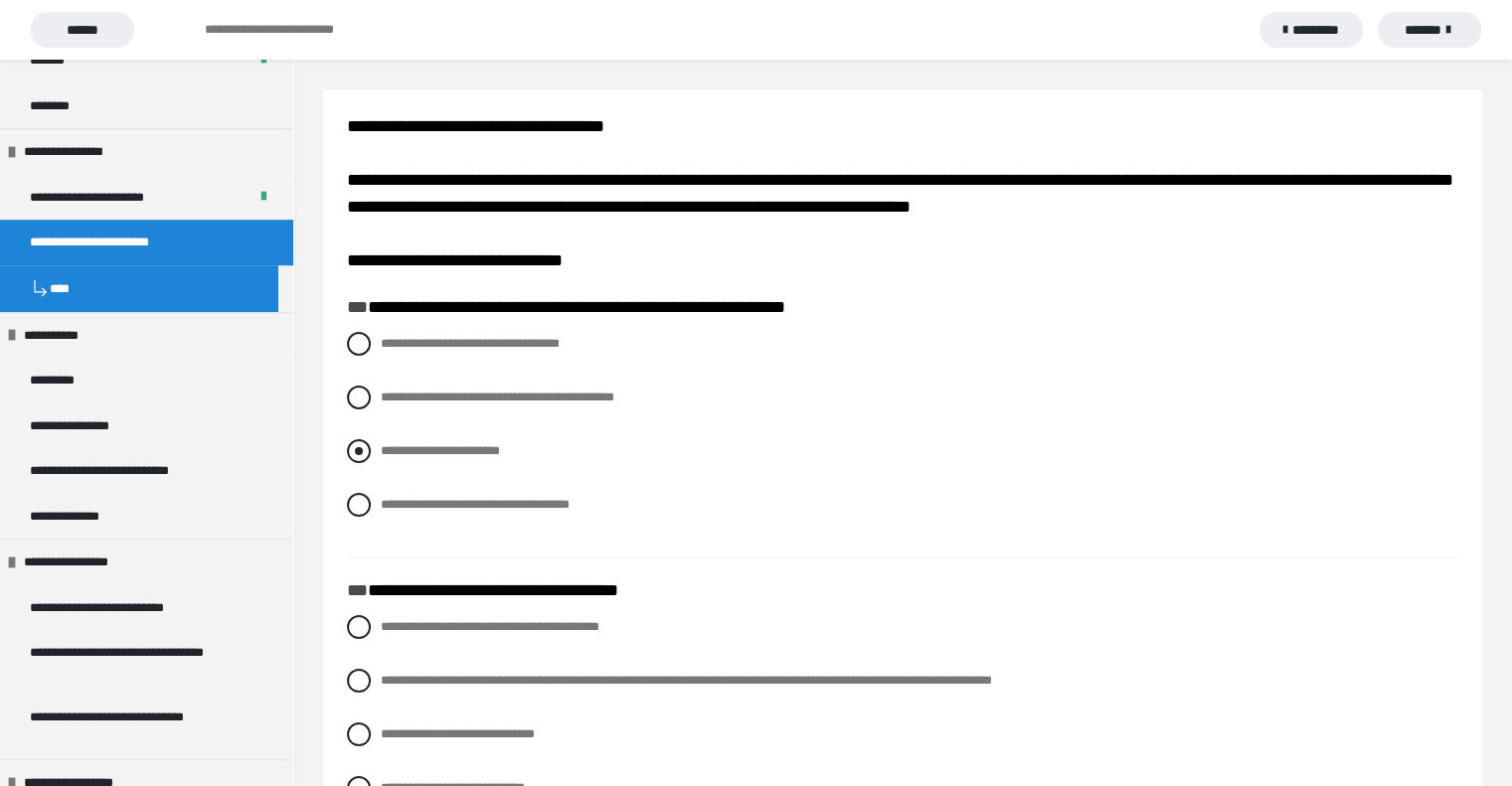 click at bounding box center [359, 451] 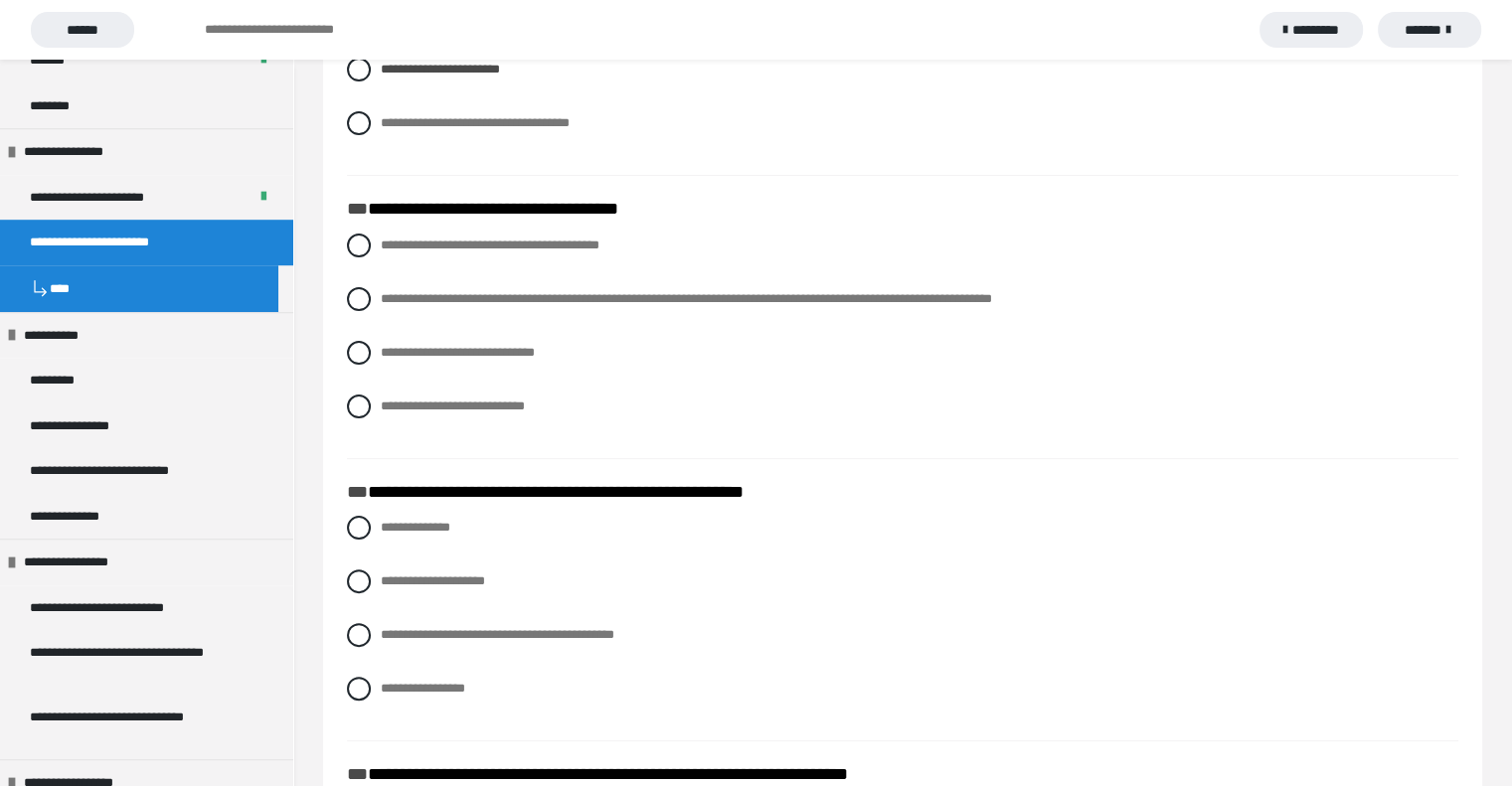 scroll, scrollTop: 375, scrollLeft: 0, axis: vertical 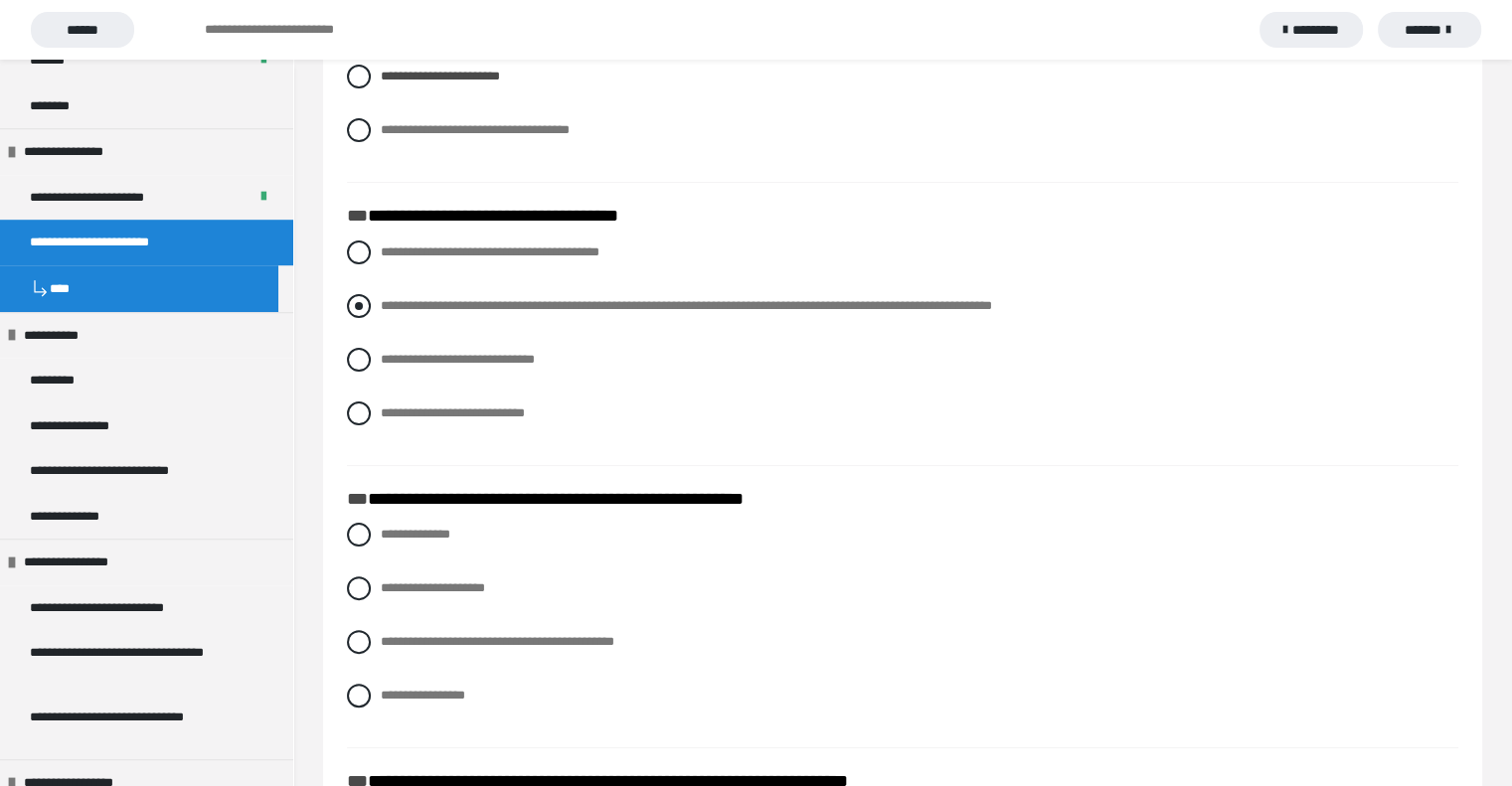 click at bounding box center (359, 306) 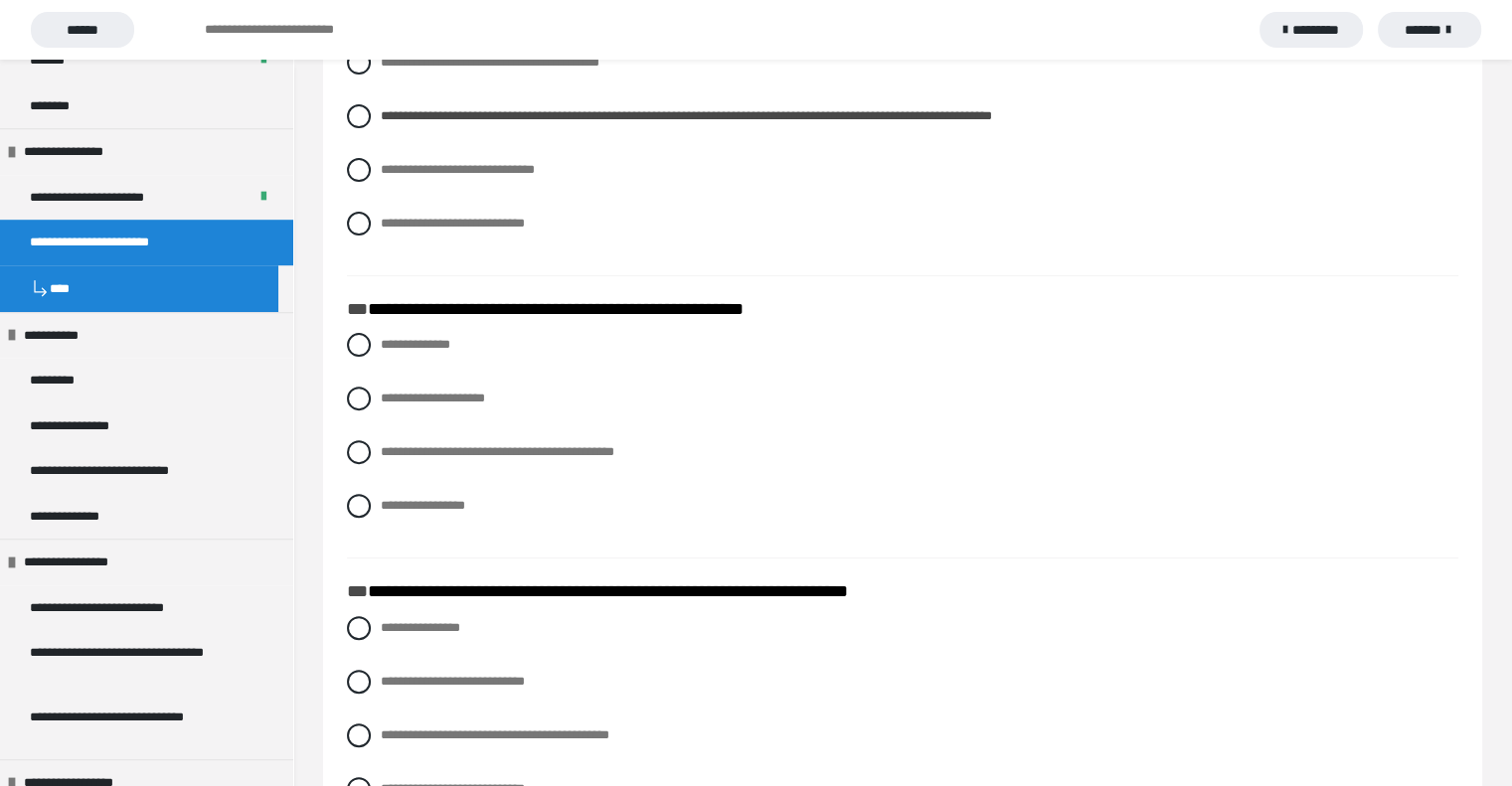 scroll, scrollTop: 647, scrollLeft: 0, axis: vertical 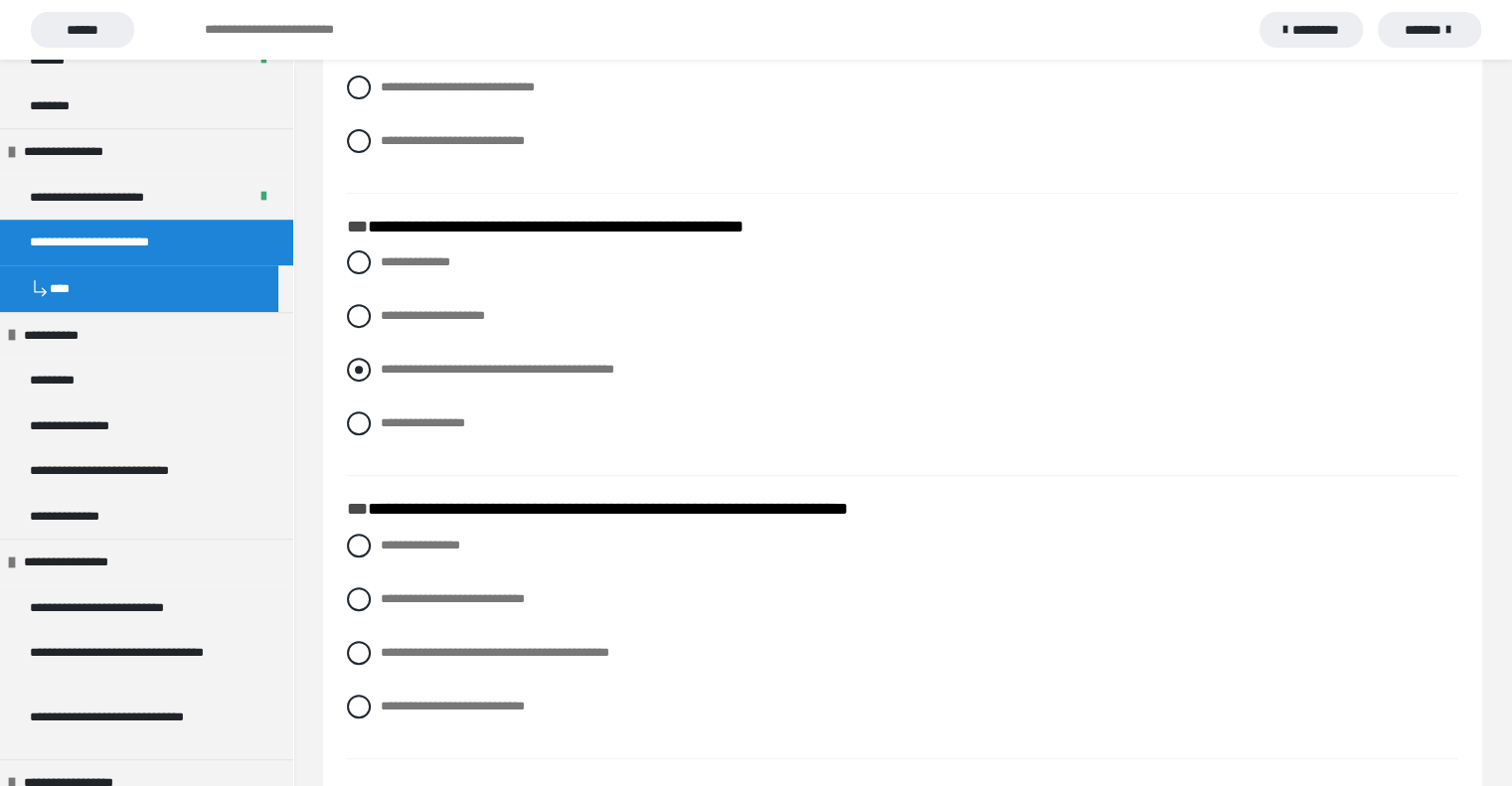 click at bounding box center [359, 370] 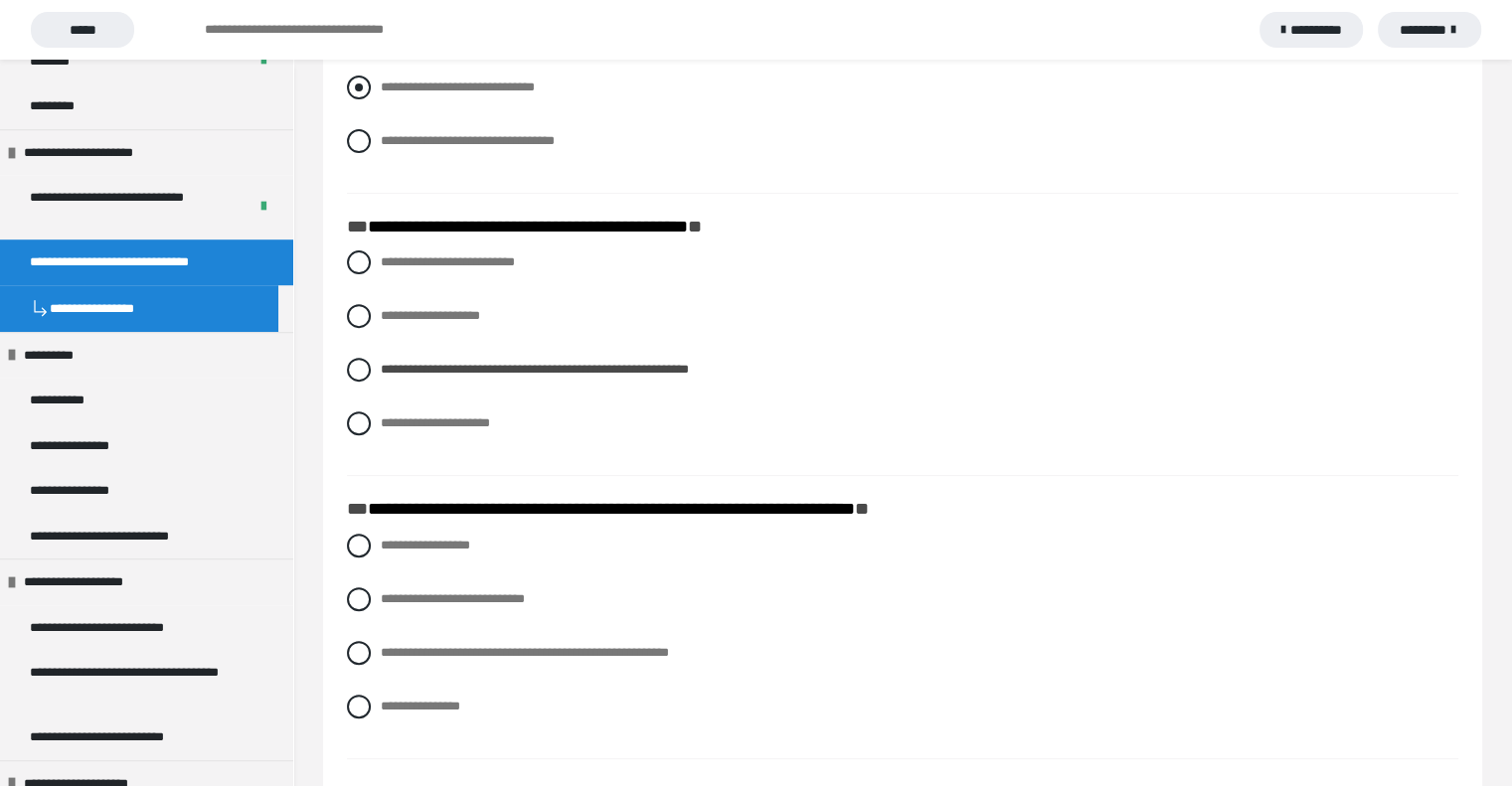 scroll, scrollTop: 1299, scrollLeft: 0, axis: vertical 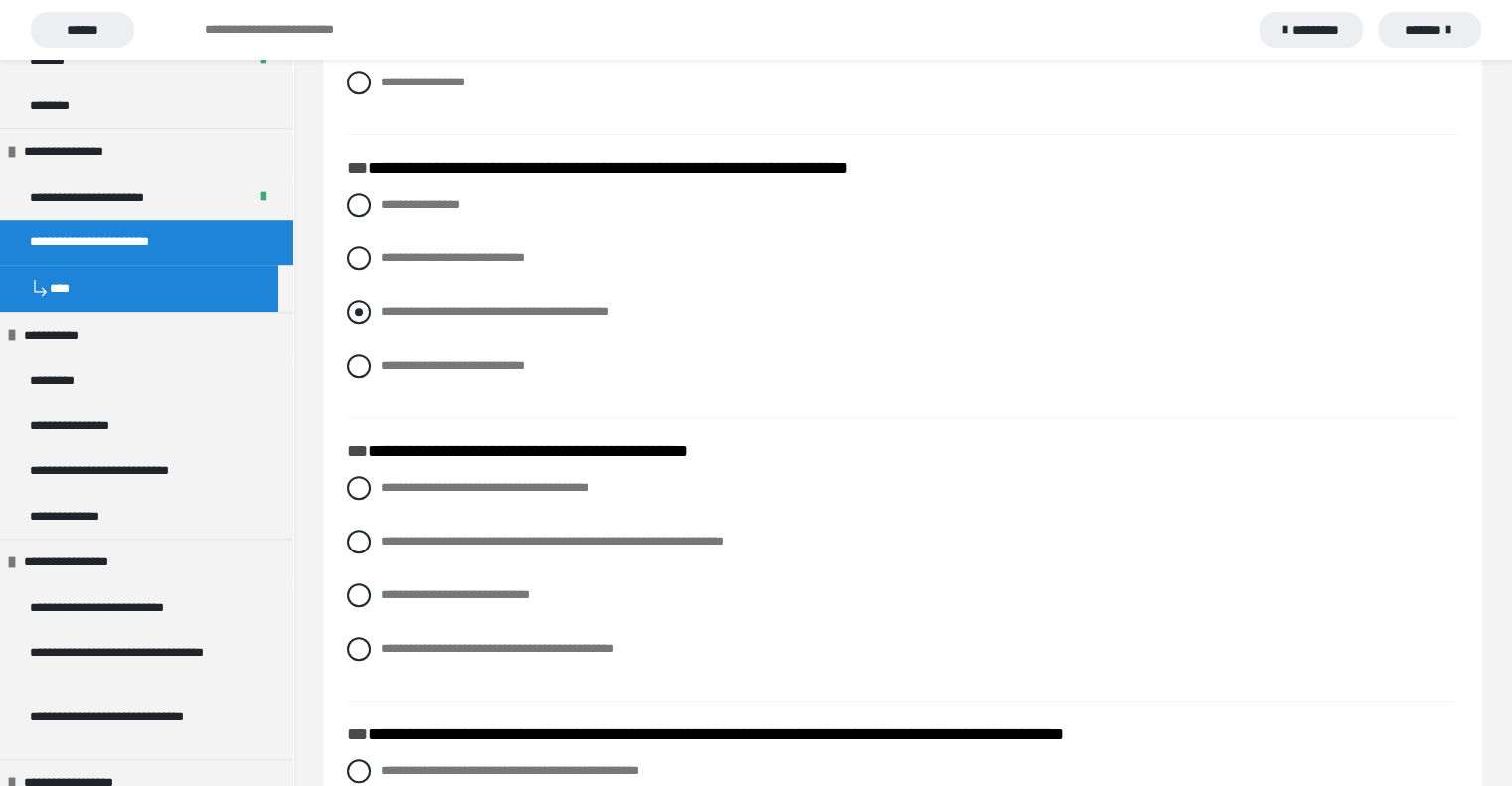 click at bounding box center [359, 312] 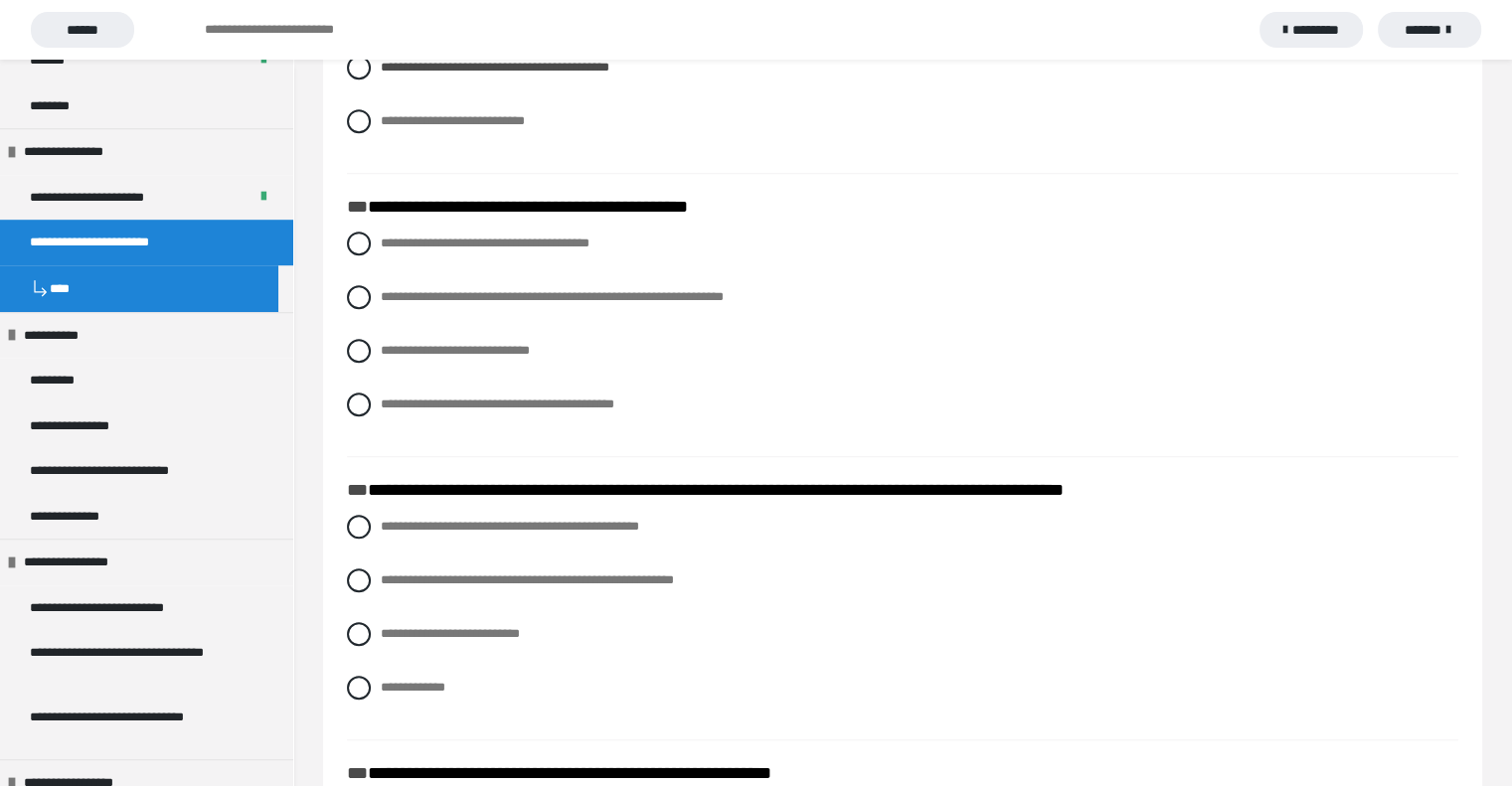 scroll, scrollTop: 1252, scrollLeft: 0, axis: vertical 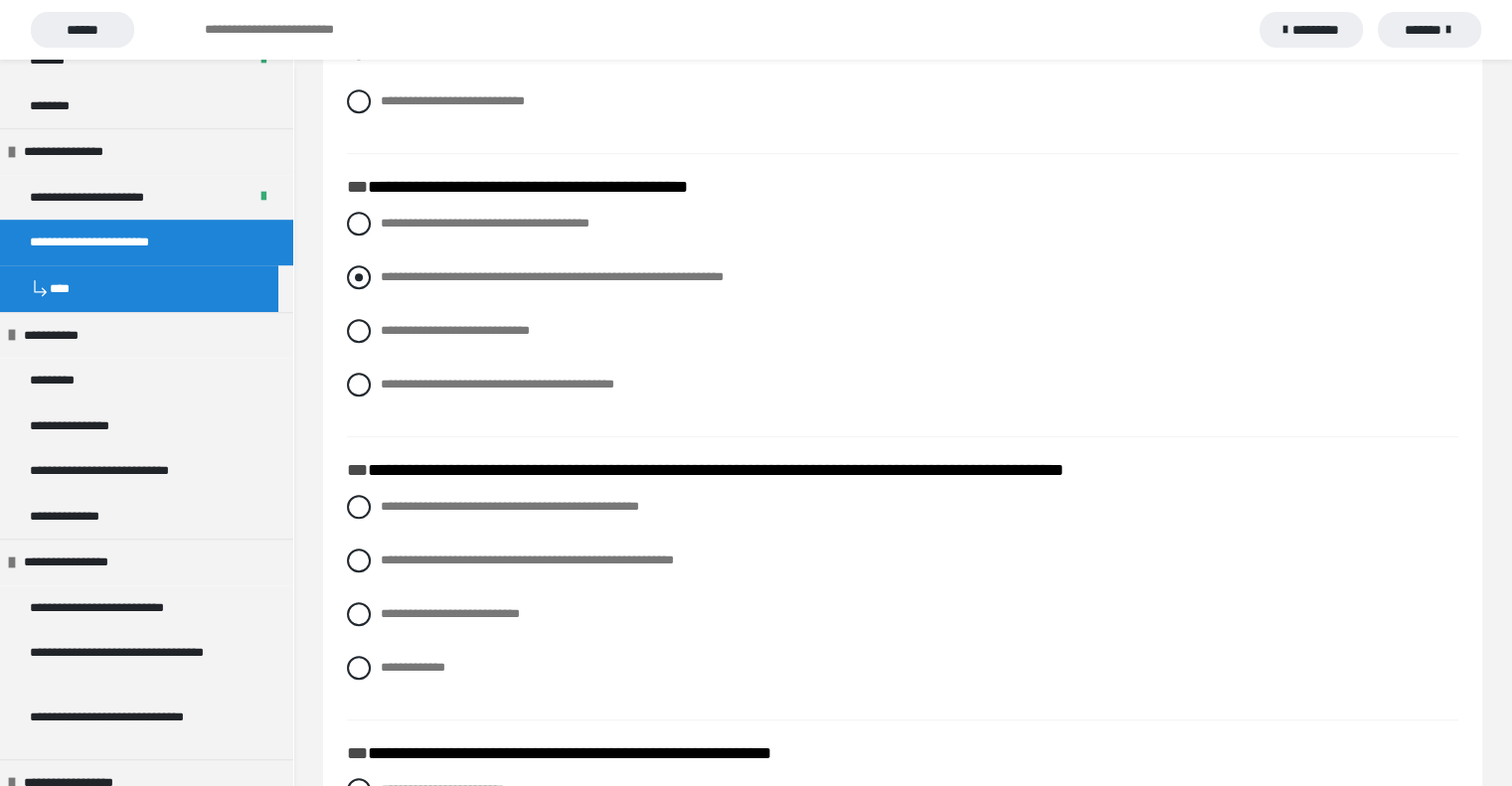click at bounding box center (359, 277) 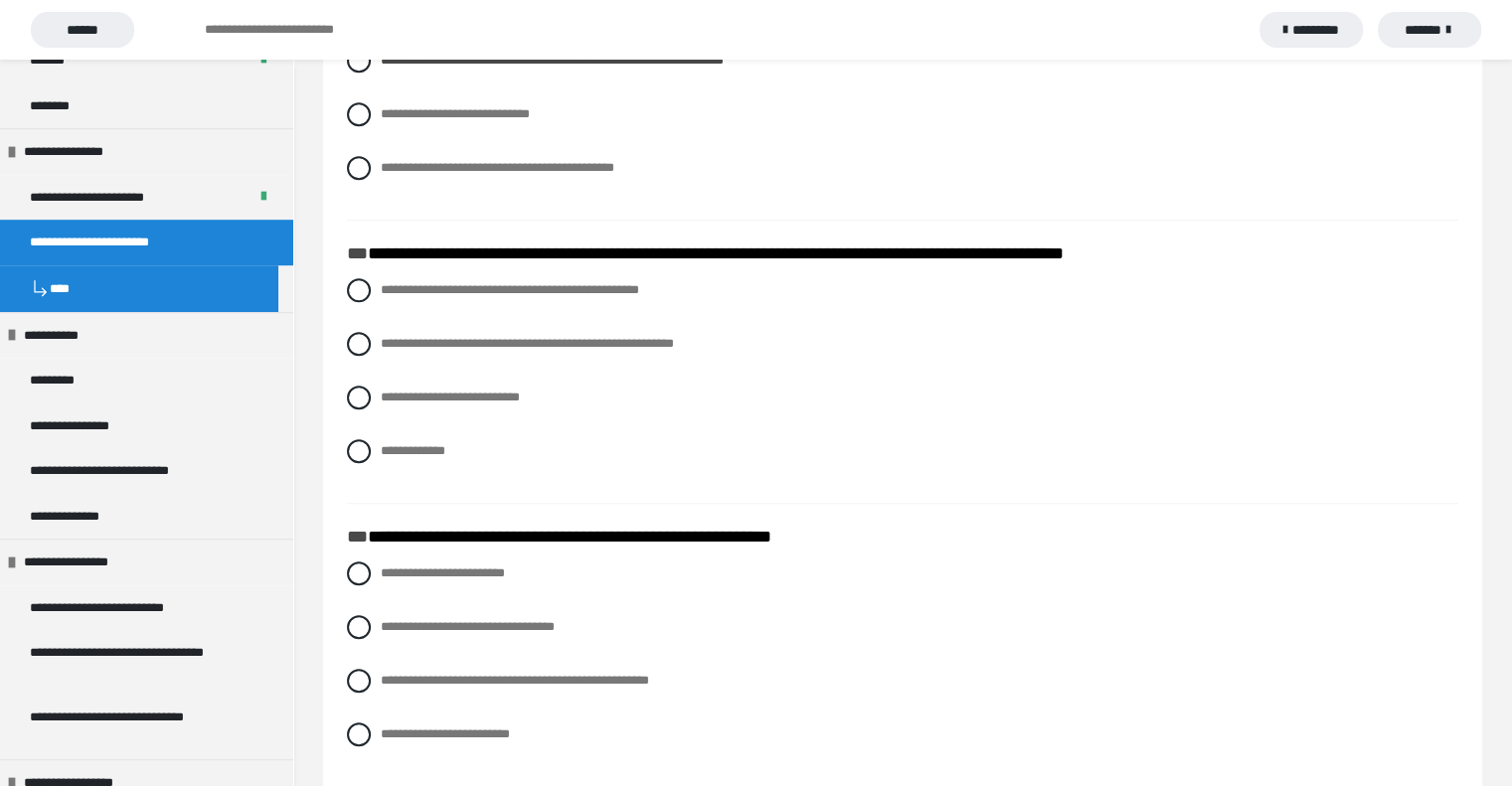 scroll, scrollTop: 1510, scrollLeft: 0, axis: vertical 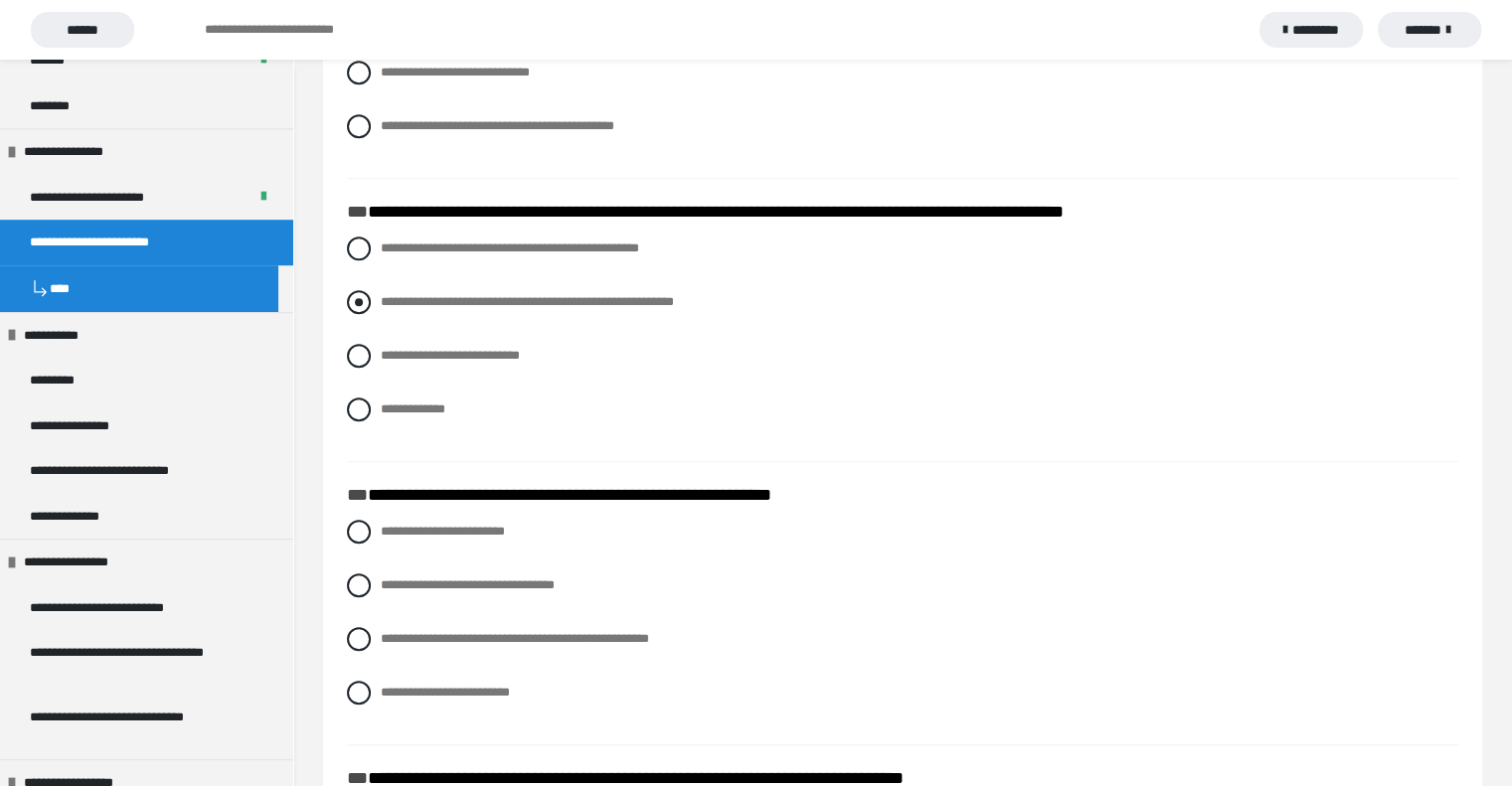 click at bounding box center (359, 302) 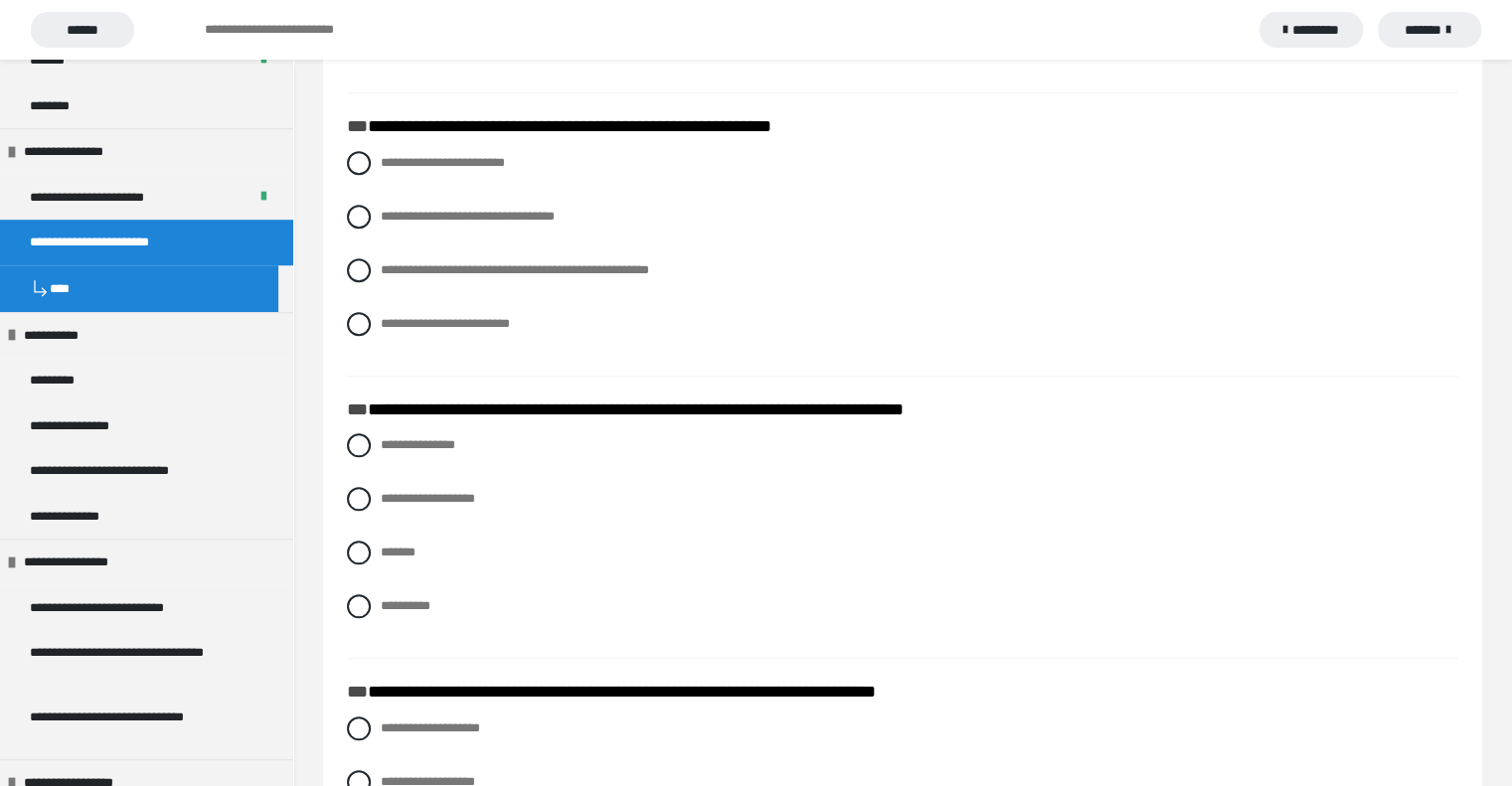 scroll, scrollTop: 1886, scrollLeft: 0, axis: vertical 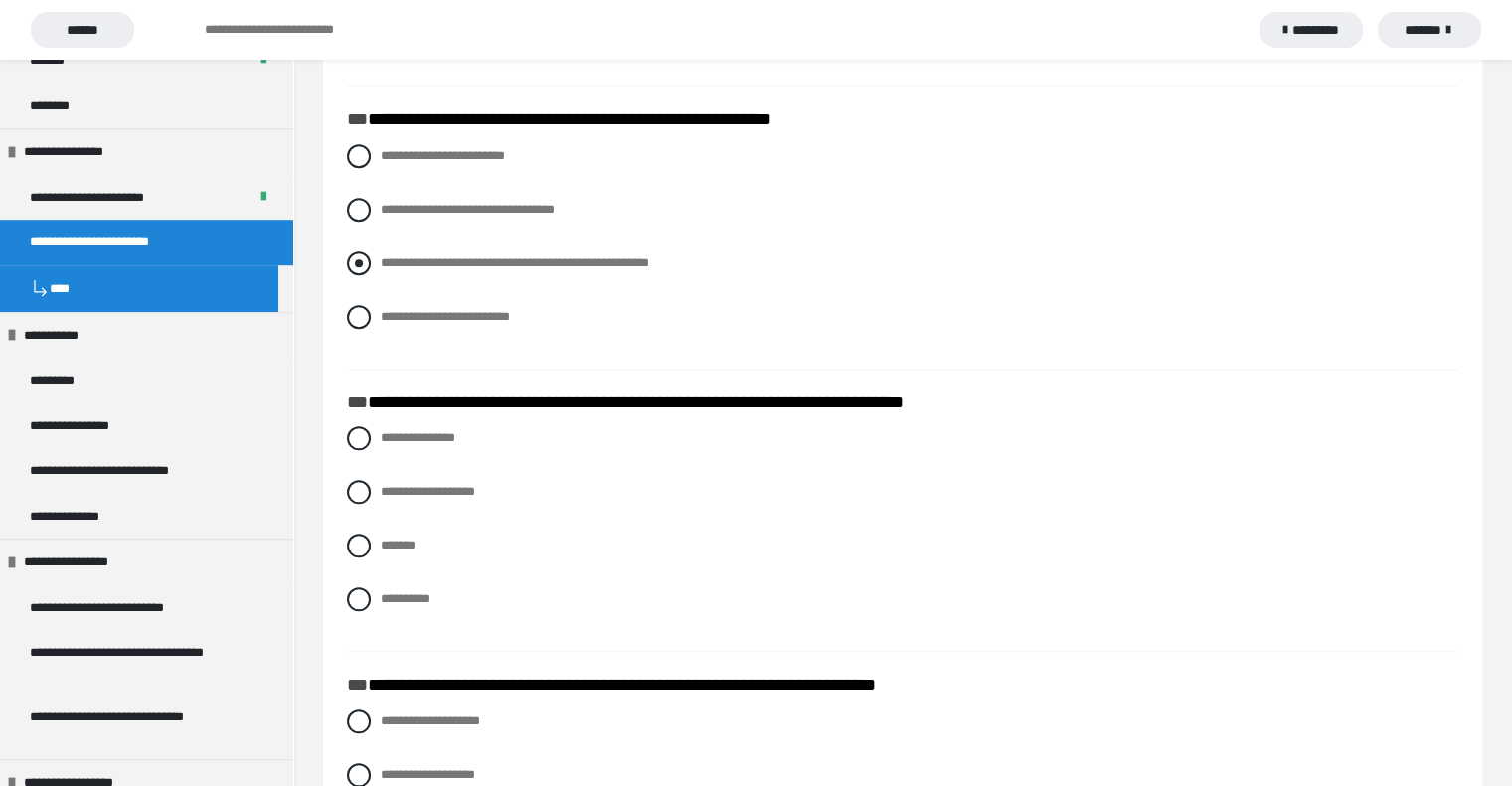 click at bounding box center (359, 263) 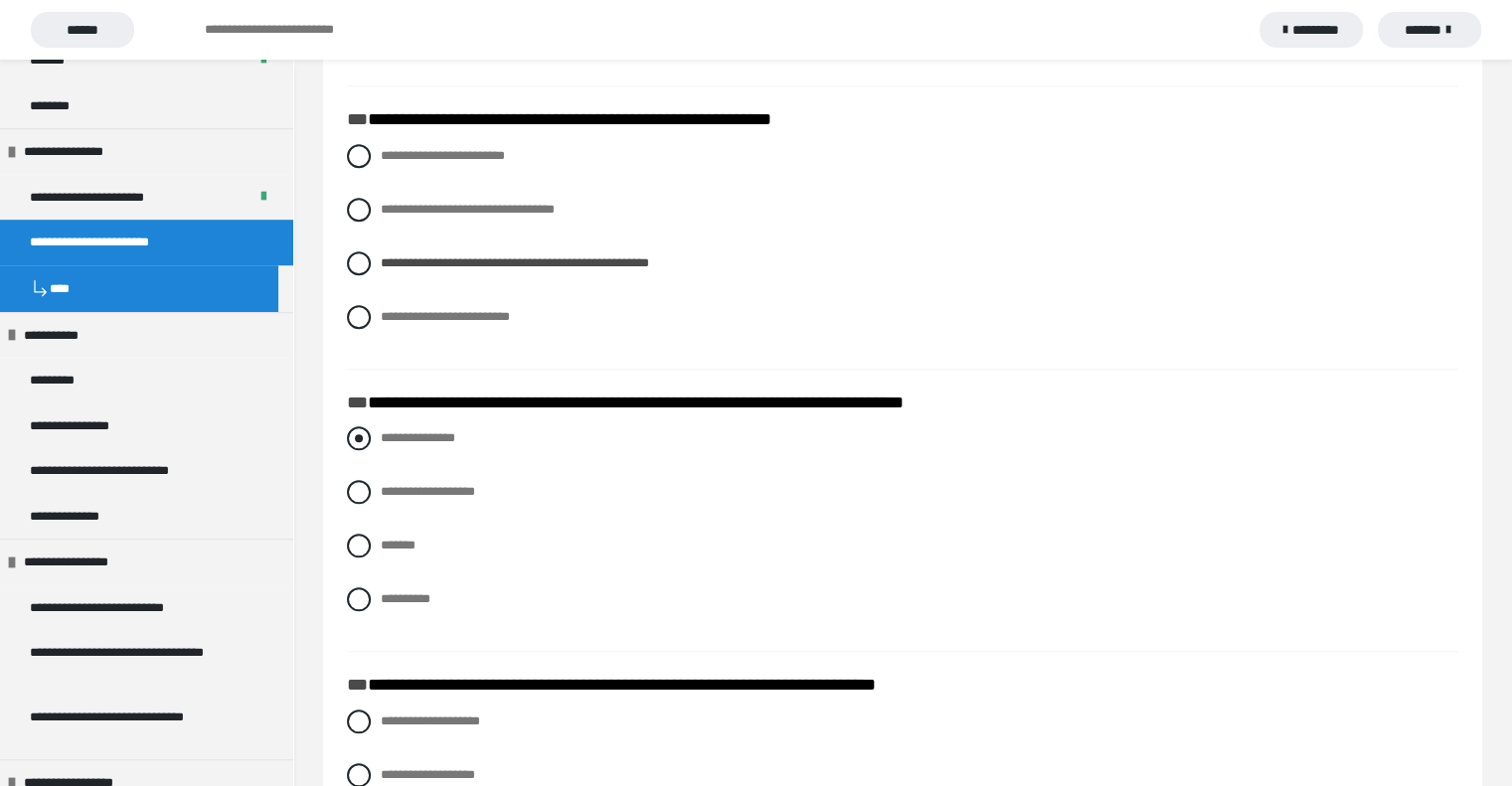 click at bounding box center [359, 438] 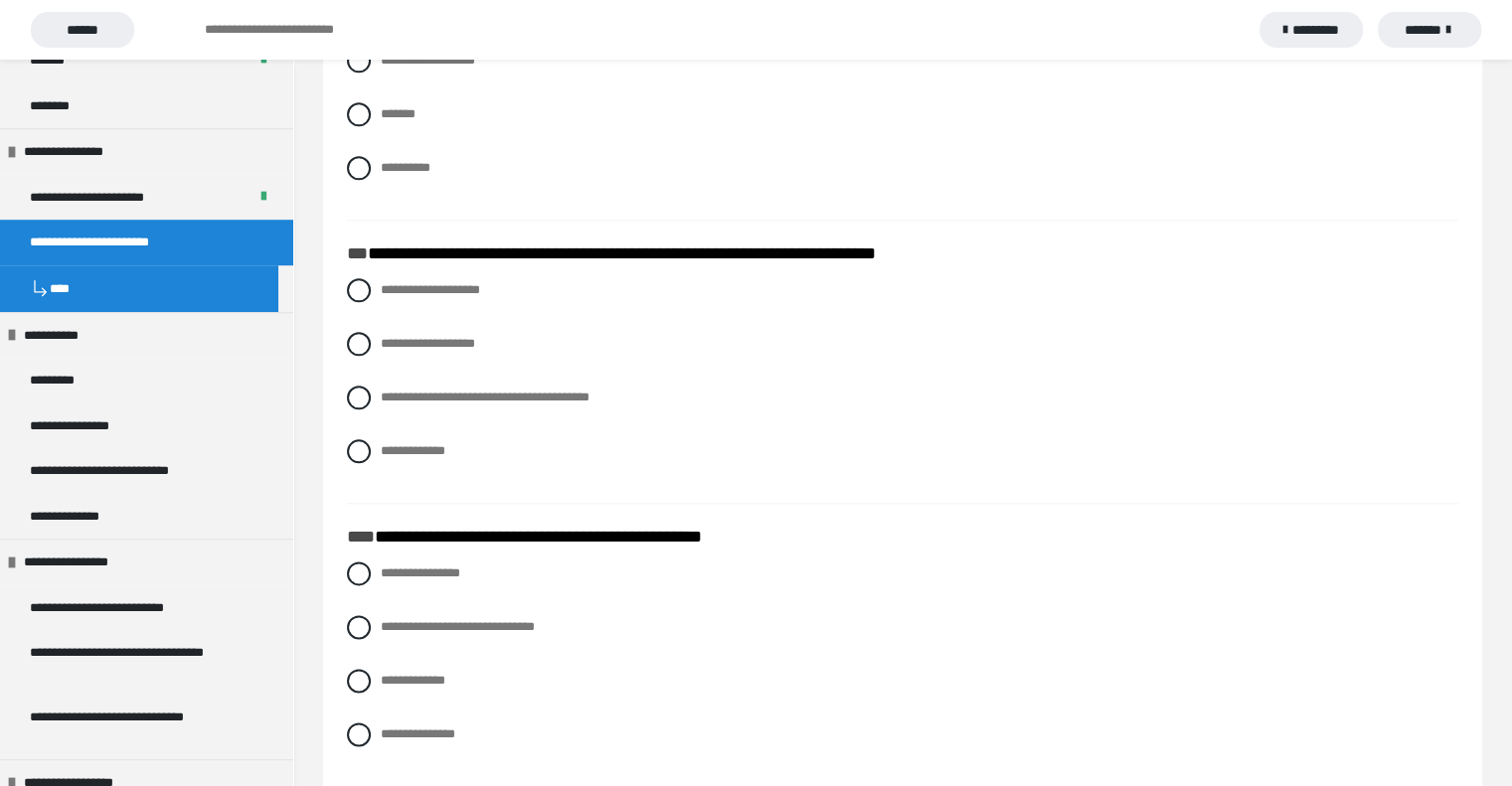 scroll, scrollTop: 2302, scrollLeft: 0, axis: vertical 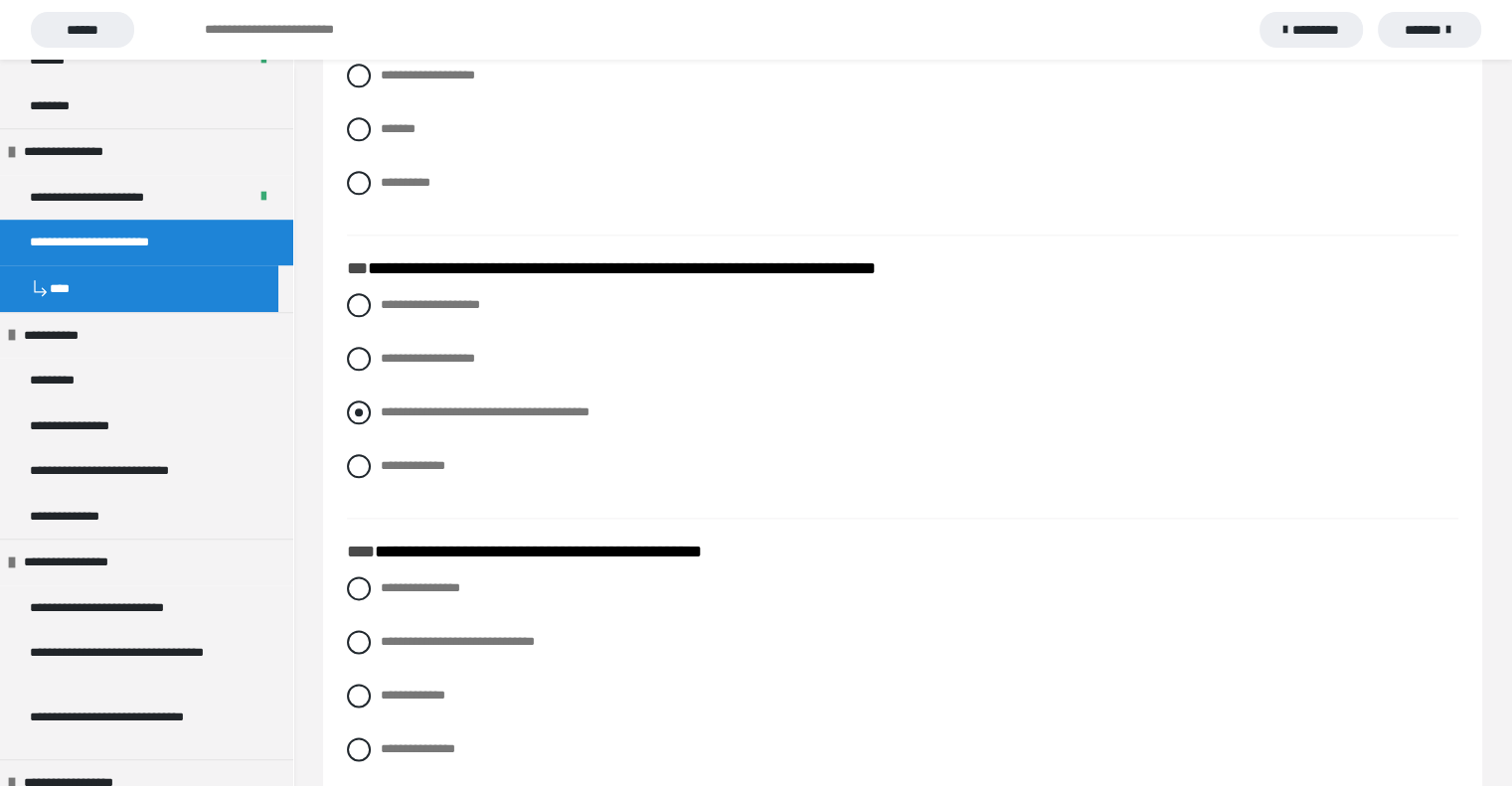 click at bounding box center (359, 412) 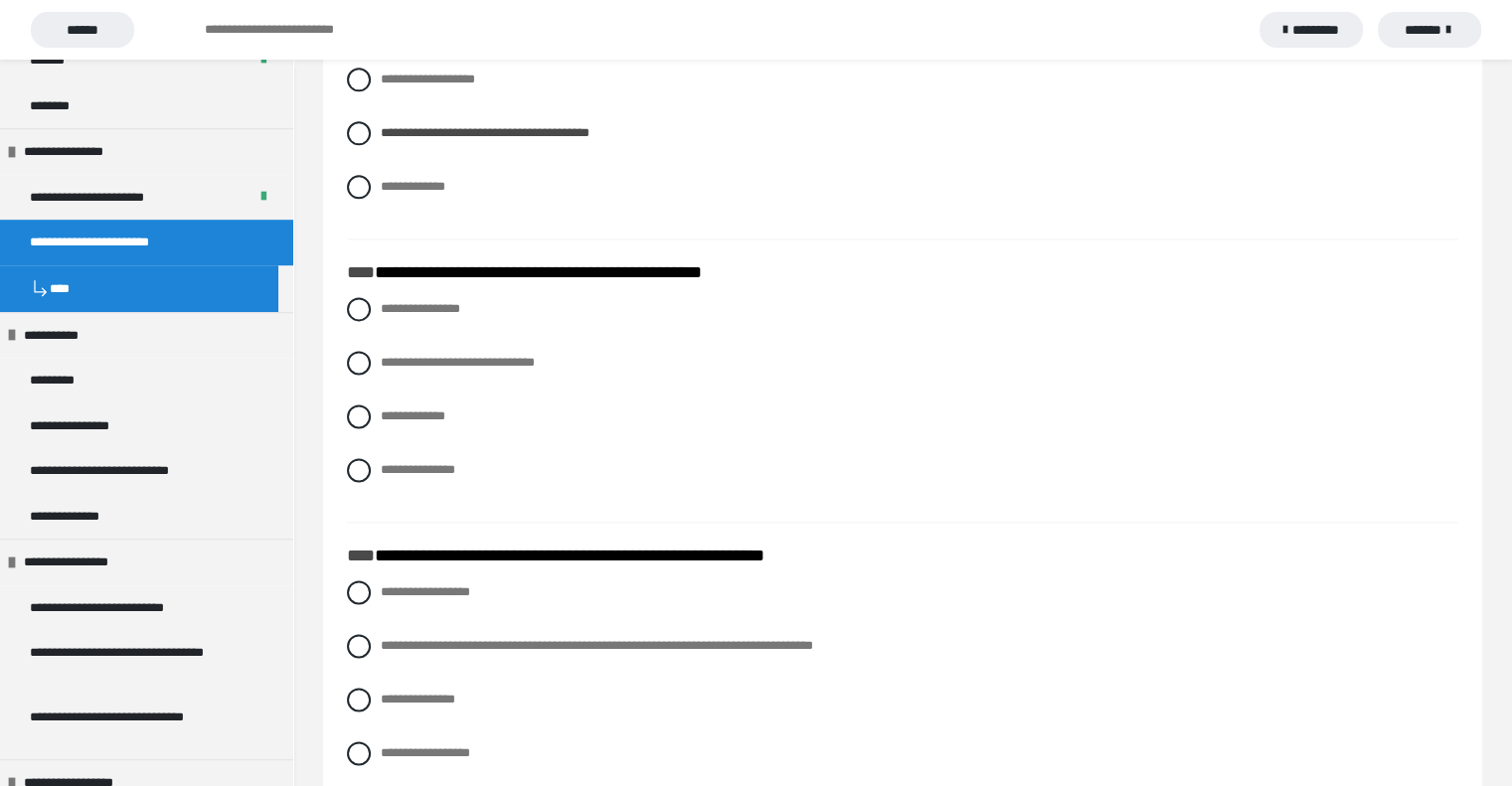 scroll, scrollTop: 2636, scrollLeft: 0, axis: vertical 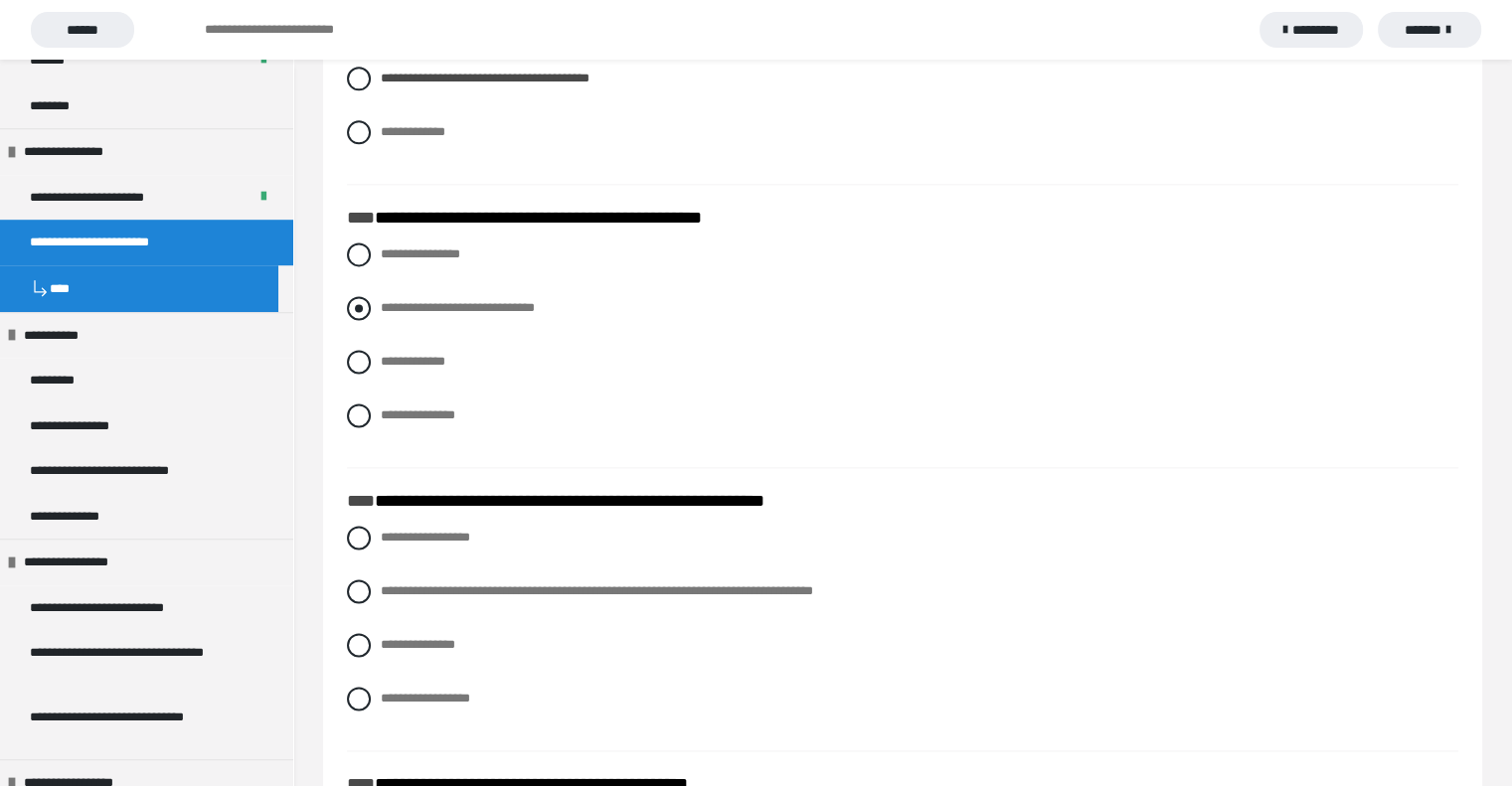 click at bounding box center (359, 308) 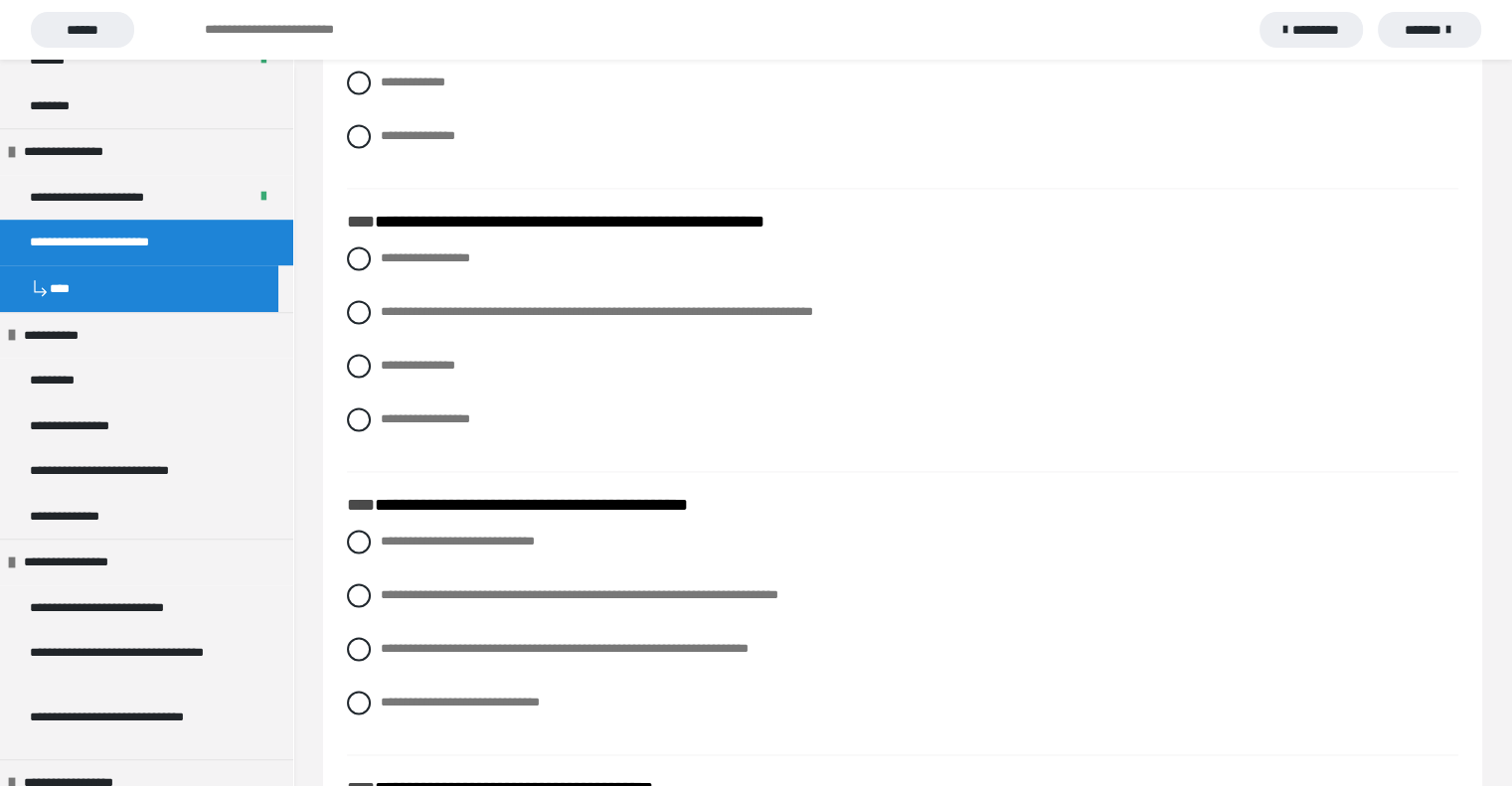 scroll, scrollTop: 2921, scrollLeft: 0, axis: vertical 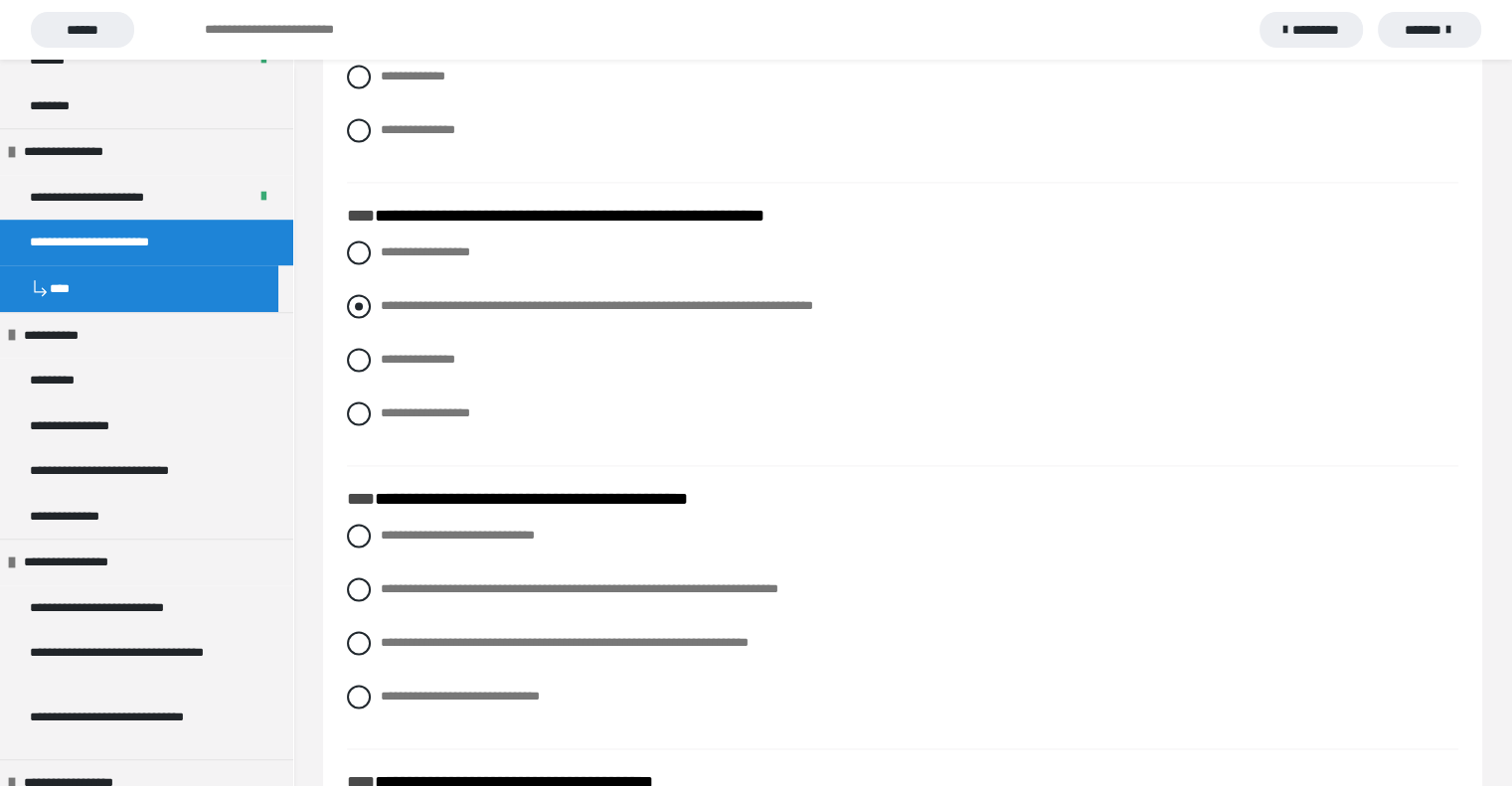 click at bounding box center [359, 306] 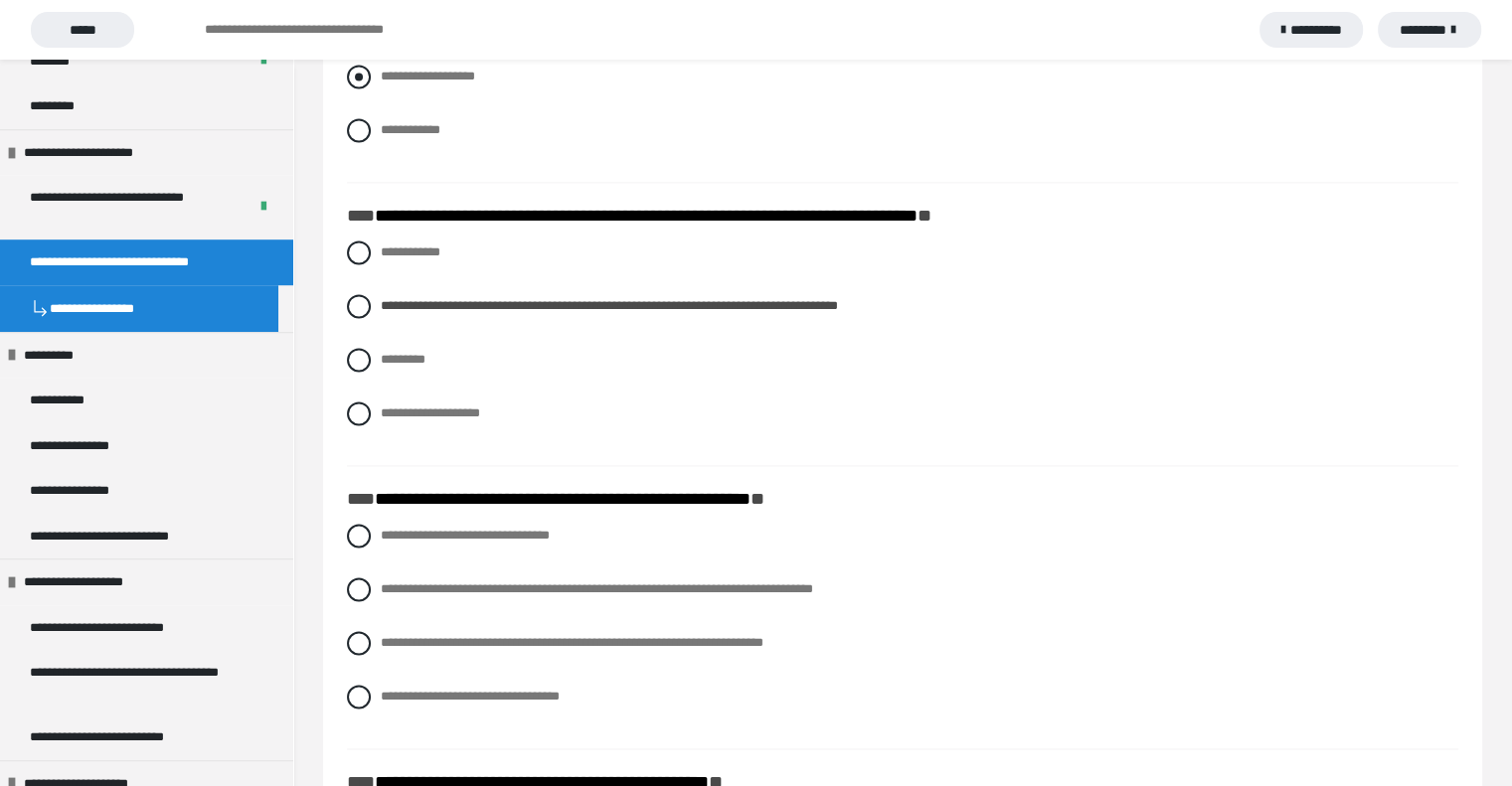 scroll, scrollTop: 1299, scrollLeft: 0, axis: vertical 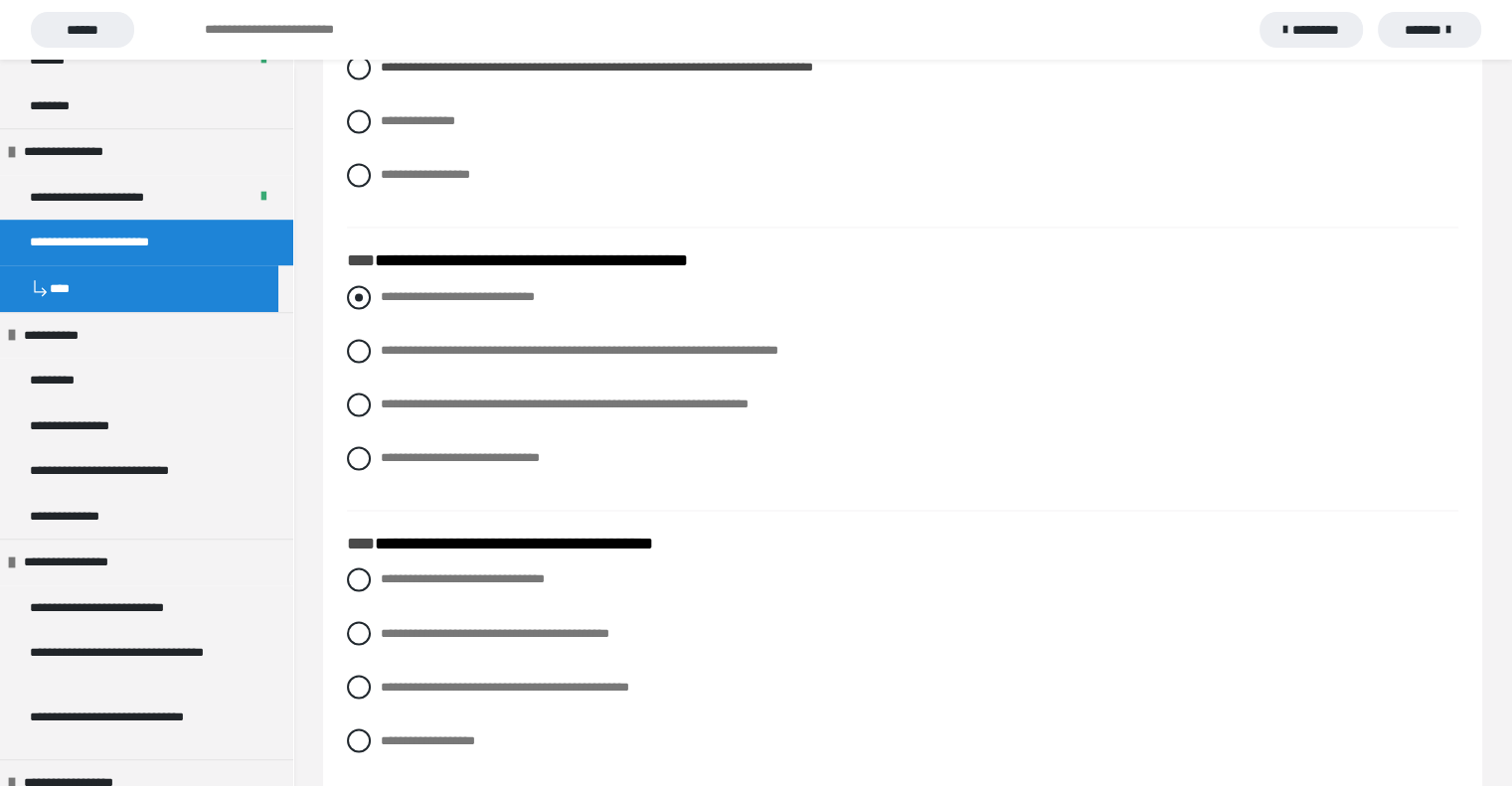 click at bounding box center (359, 297) 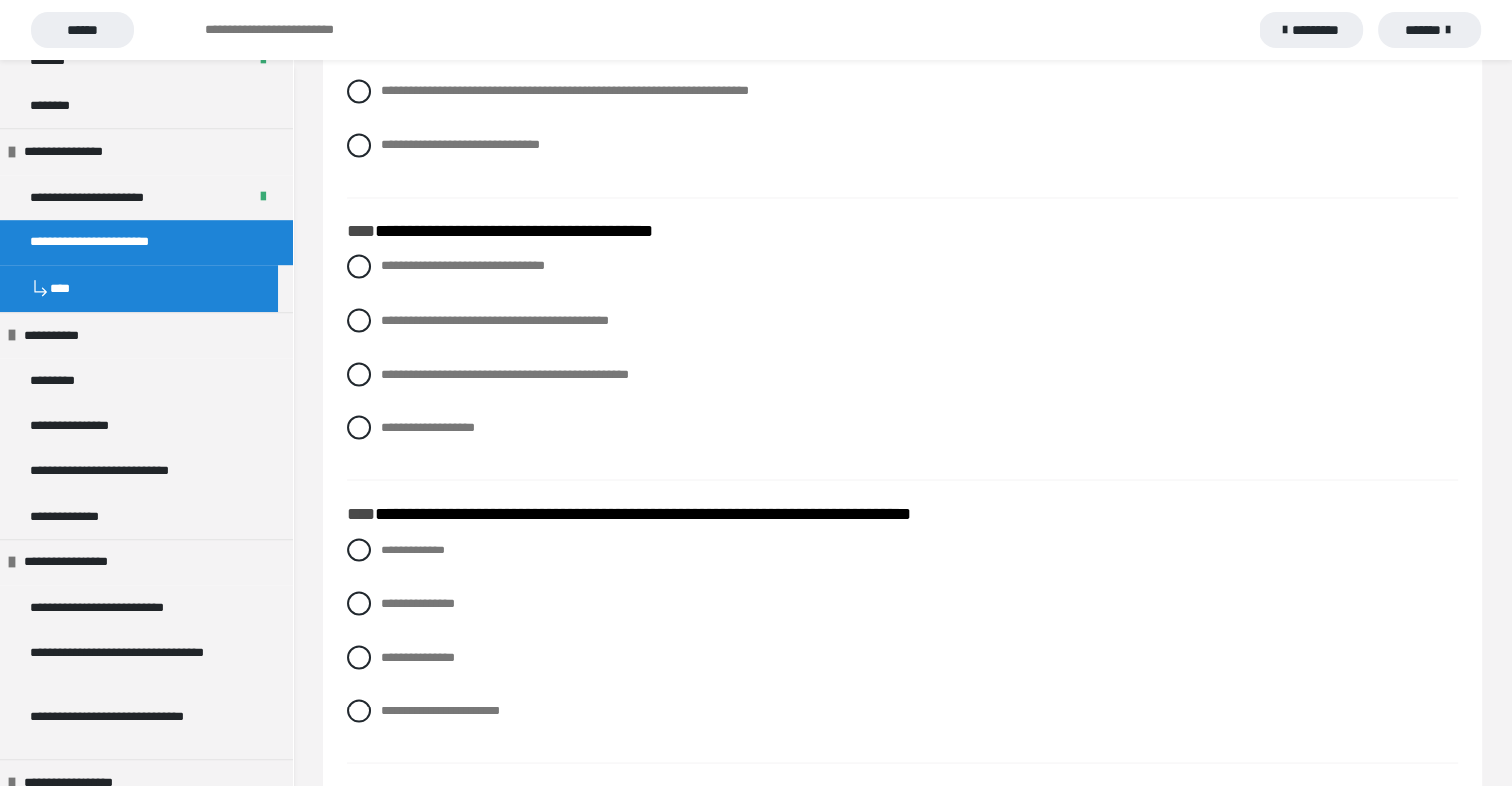 scroll, scrollTop: 3507, scrollLeft: 0, axis: vertical 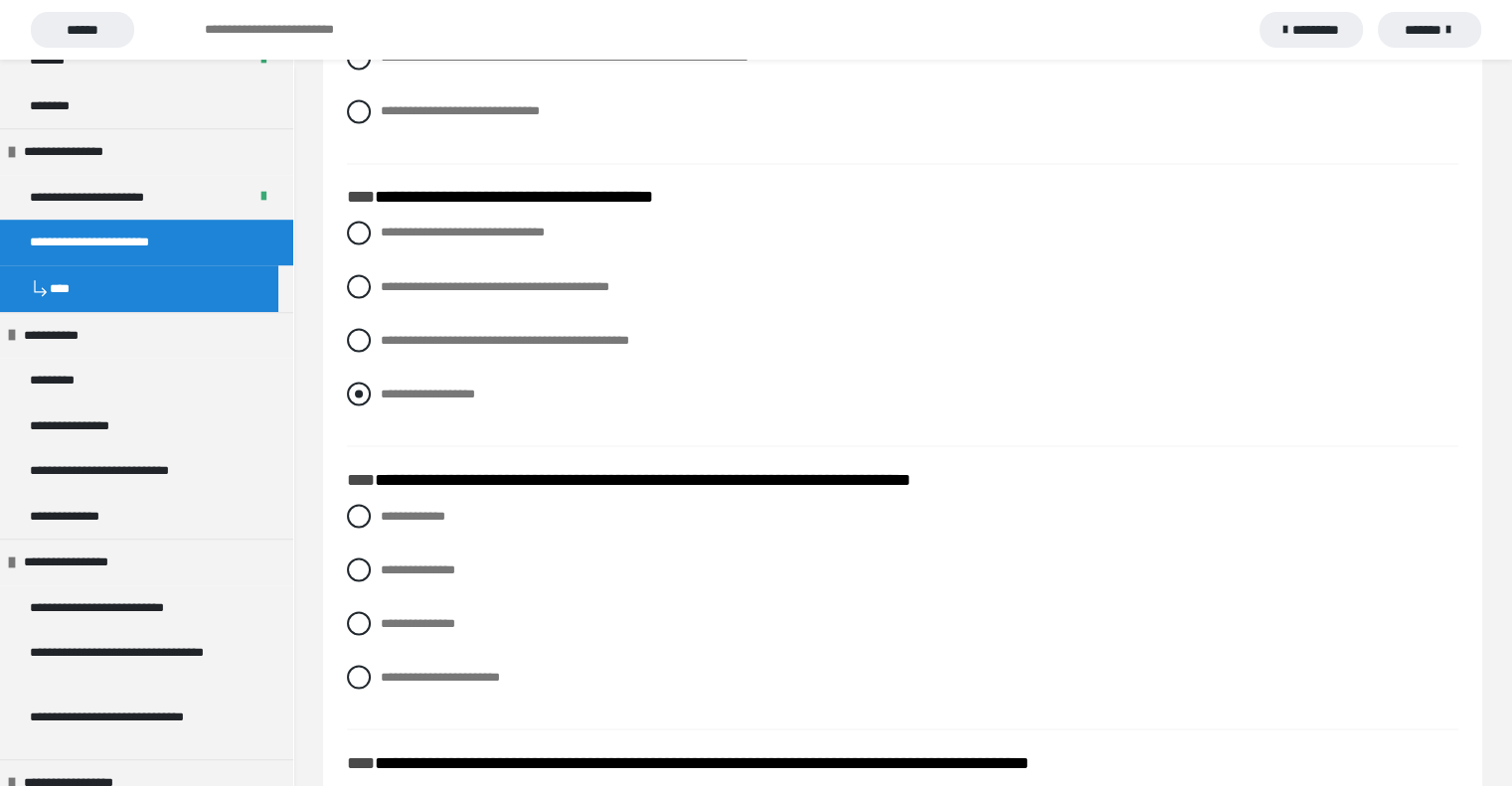 click at bounding box center (359, 393) 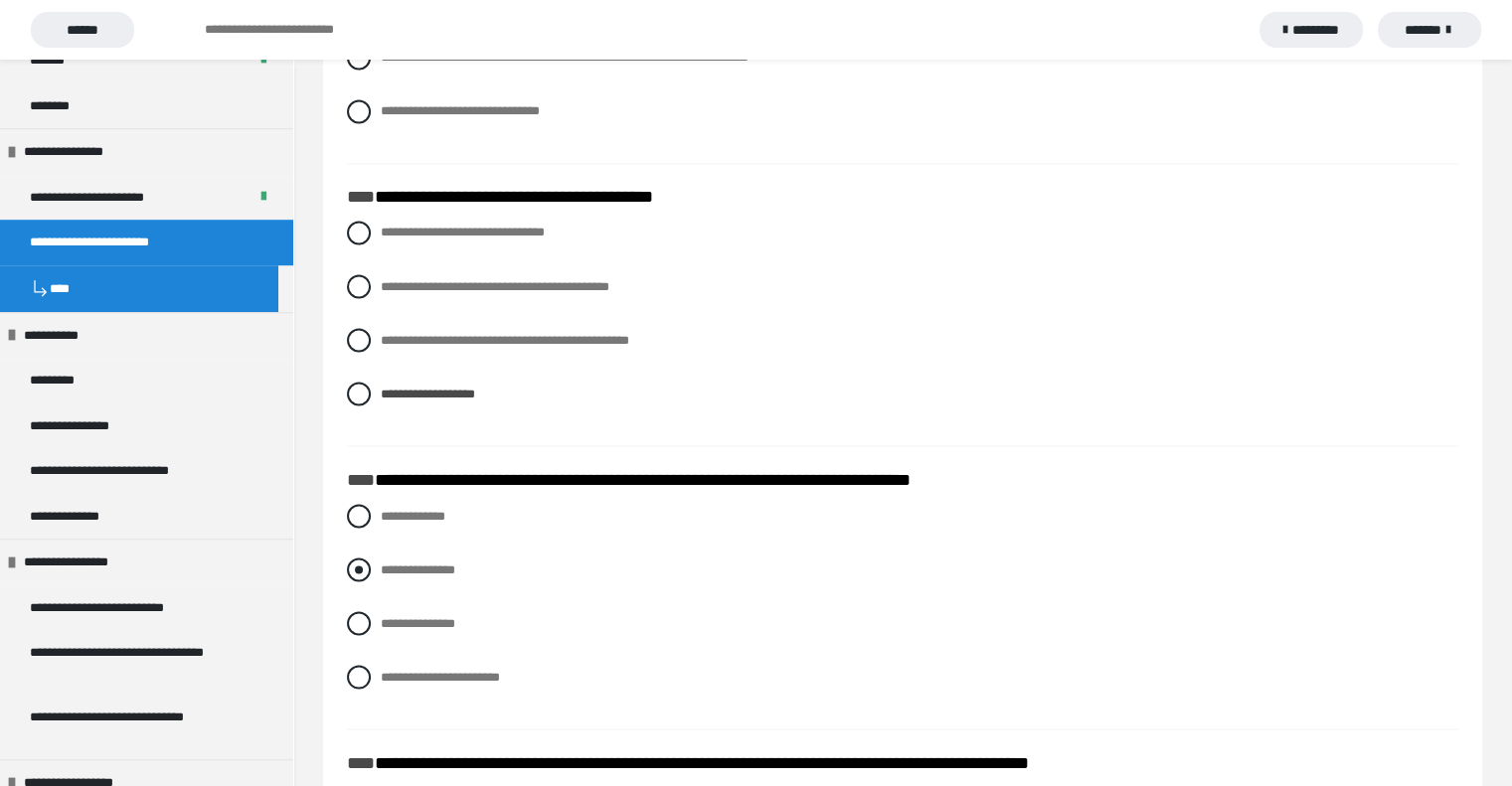 click at bounding box center (359, 569) 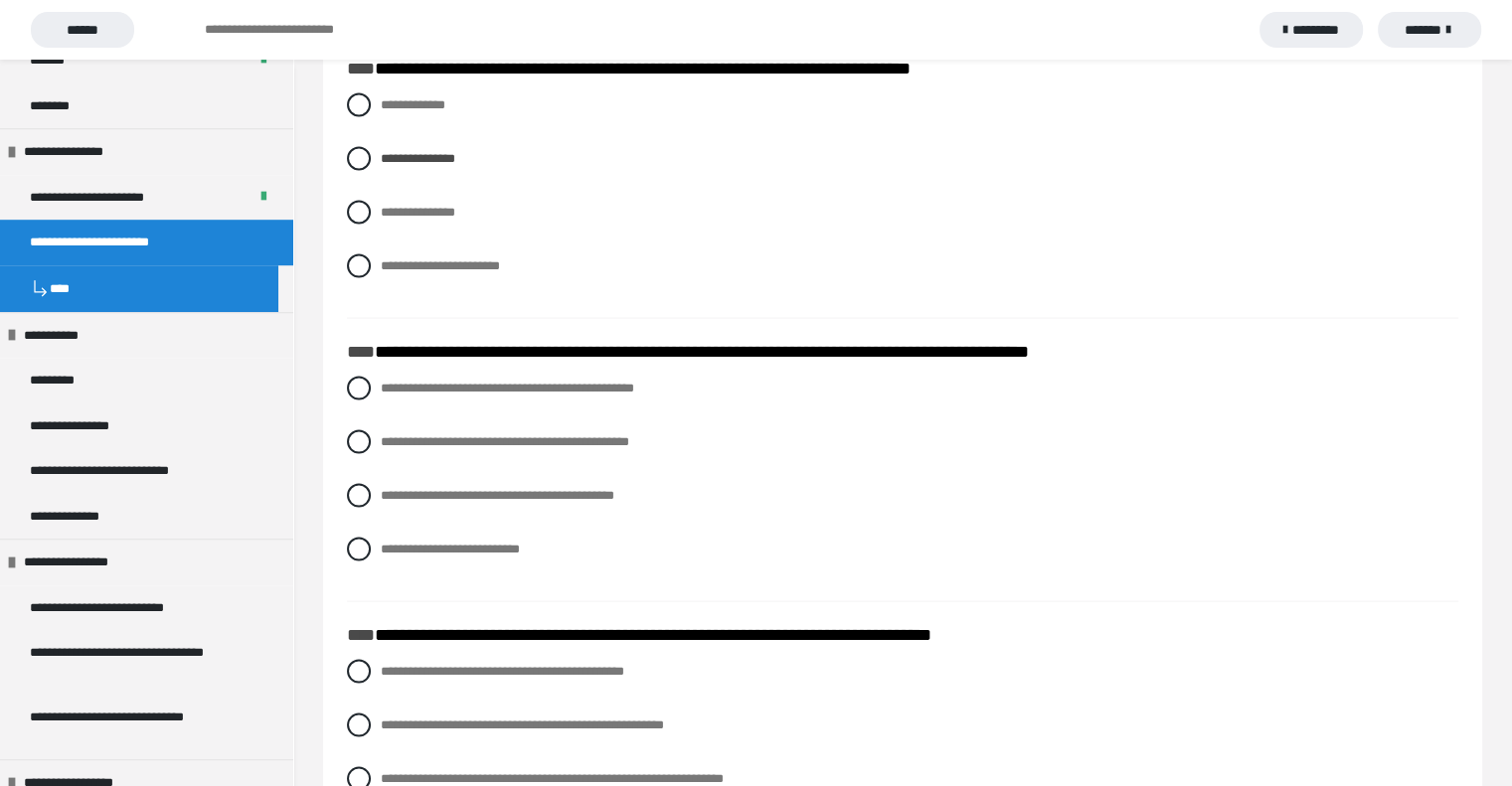 scroll, scrollTop: 3938, scrollLeft: 0, axis: vertical 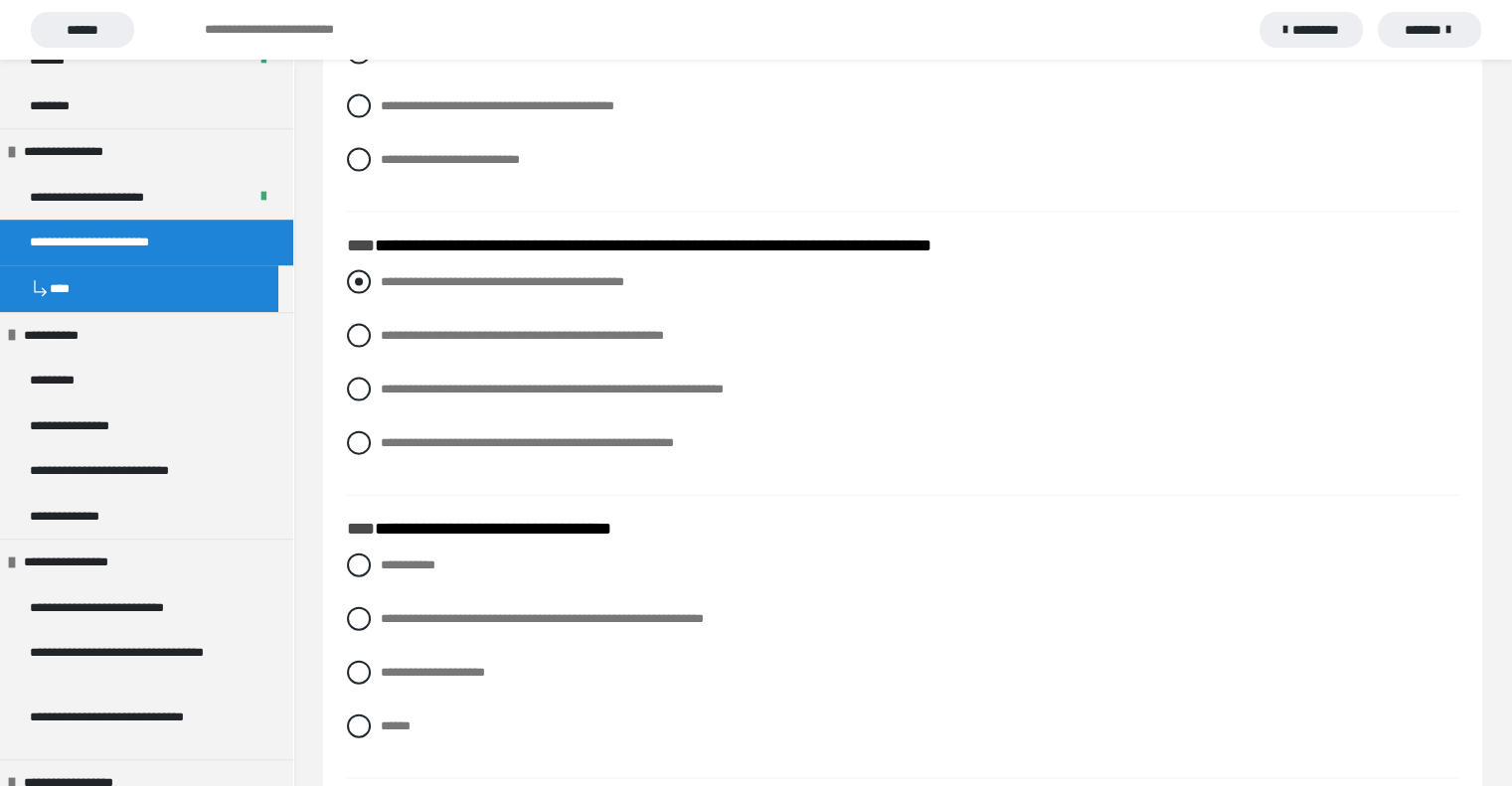 click at bounding box center (359, 282) 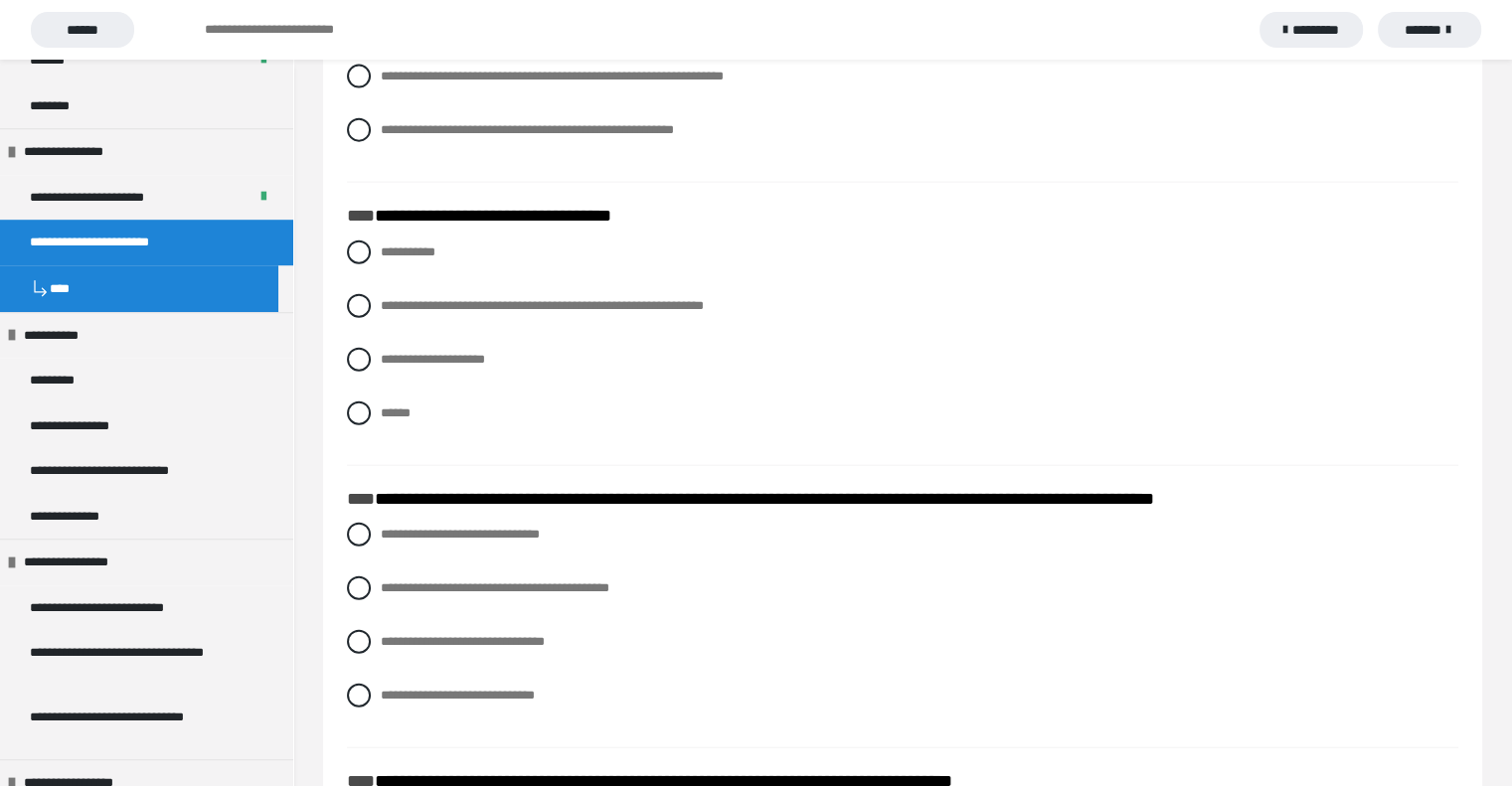 scroll, scrollTop: 4640, scrollLeft: 0, axis: vertical 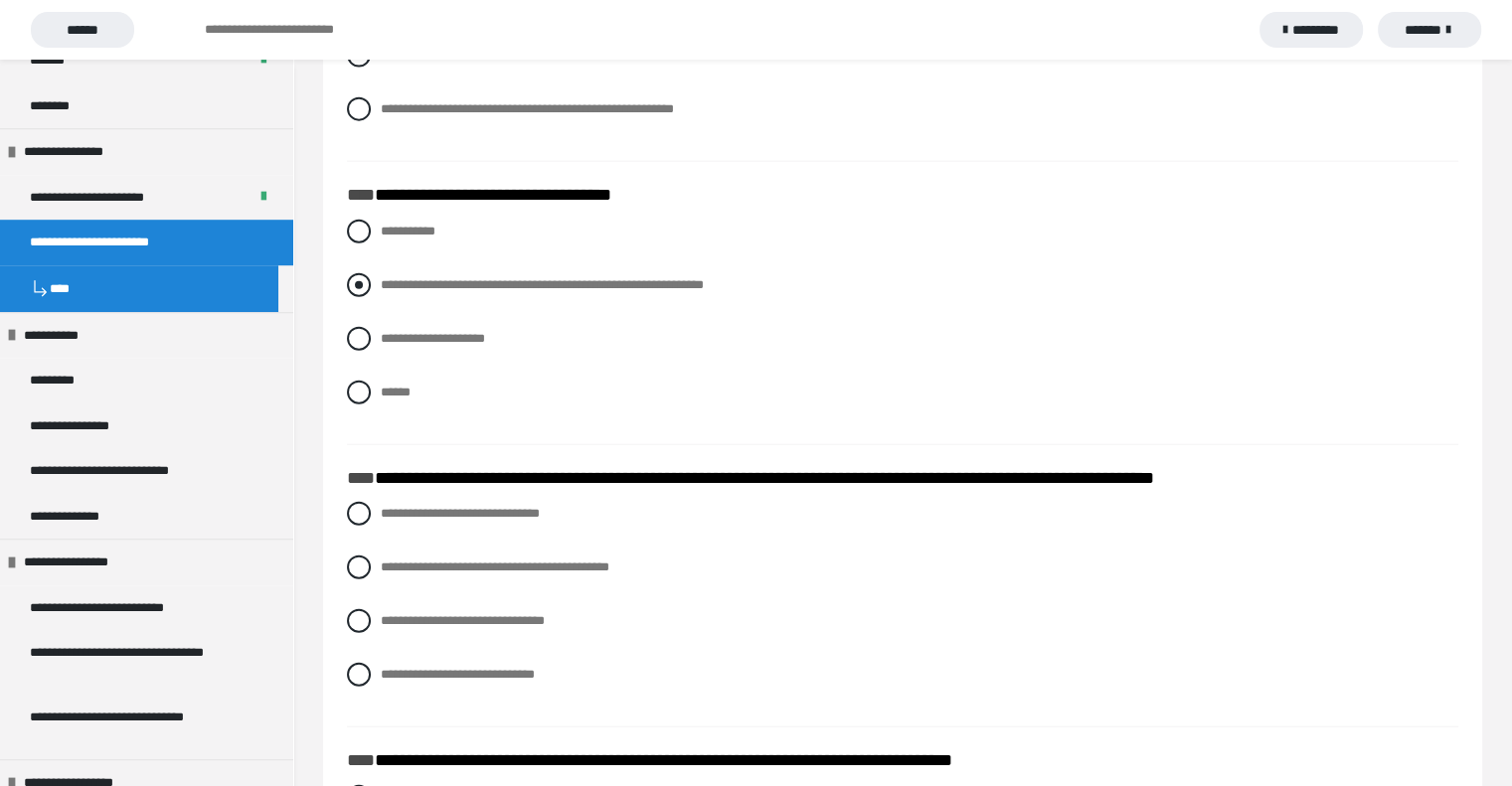 click at bounding box center [359, 285] 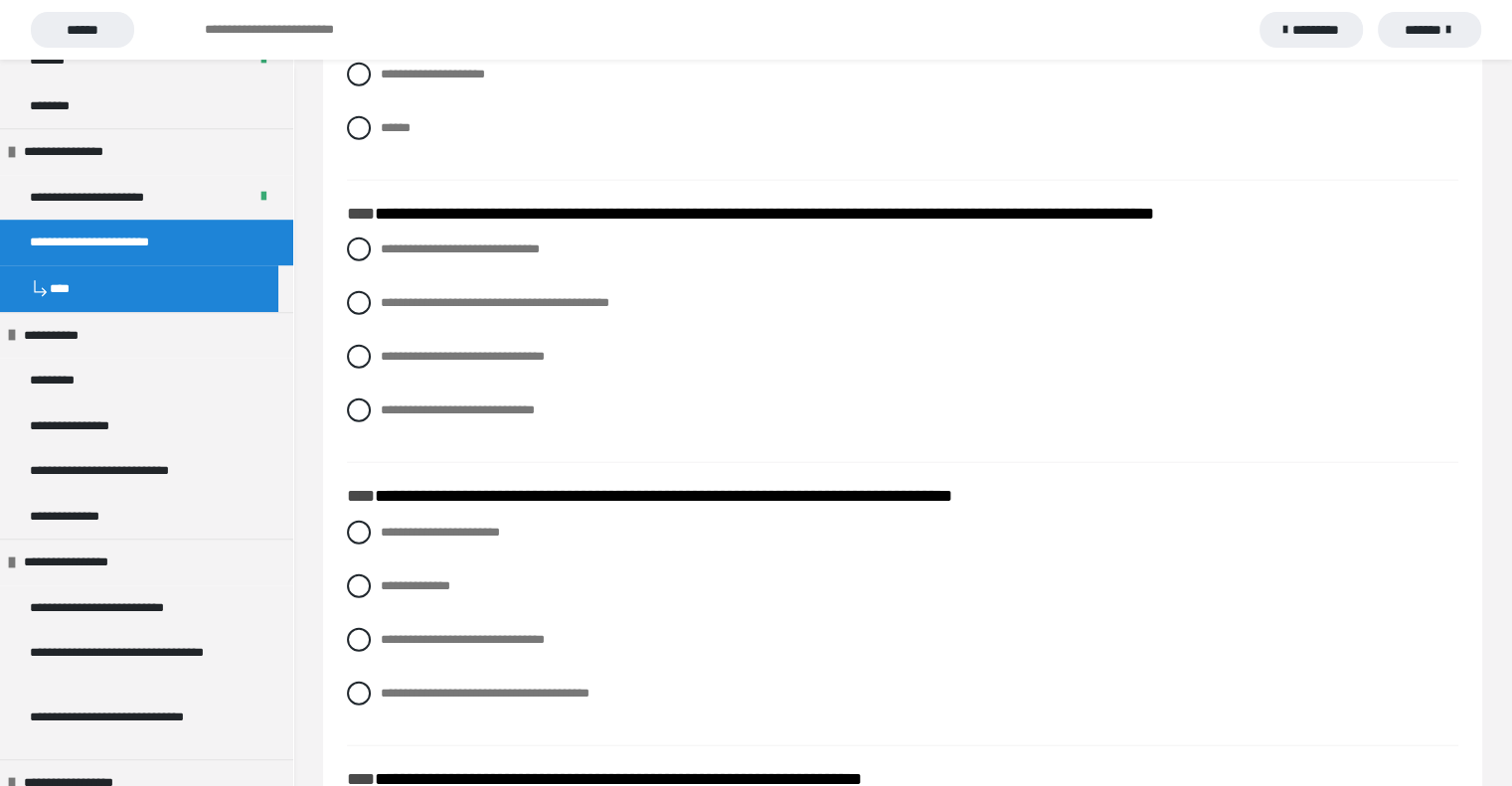 scroll, scrollTop: 4913, scrollLeft: 0, axis: vertical 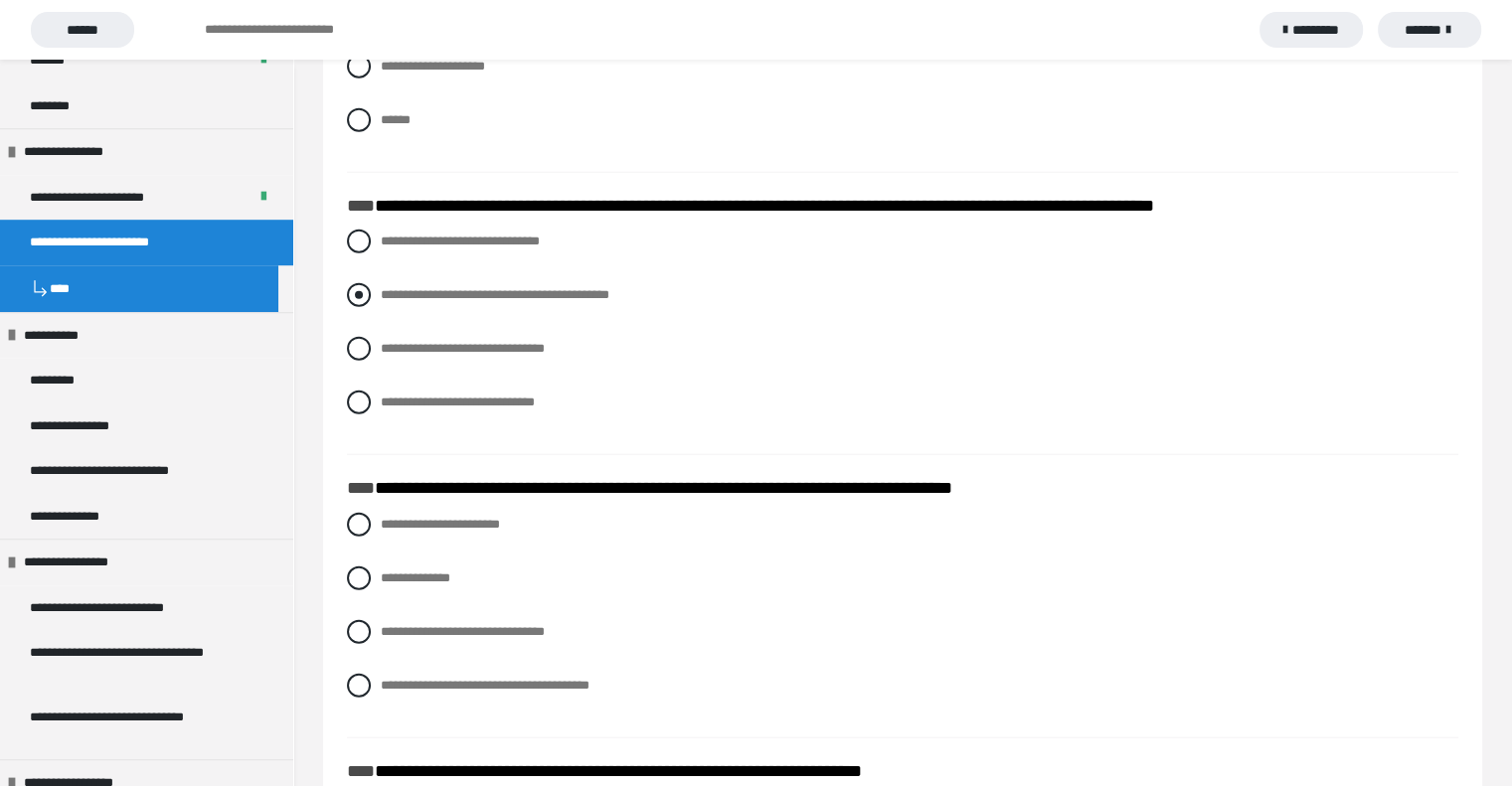 click at bounding box center [359, 295] 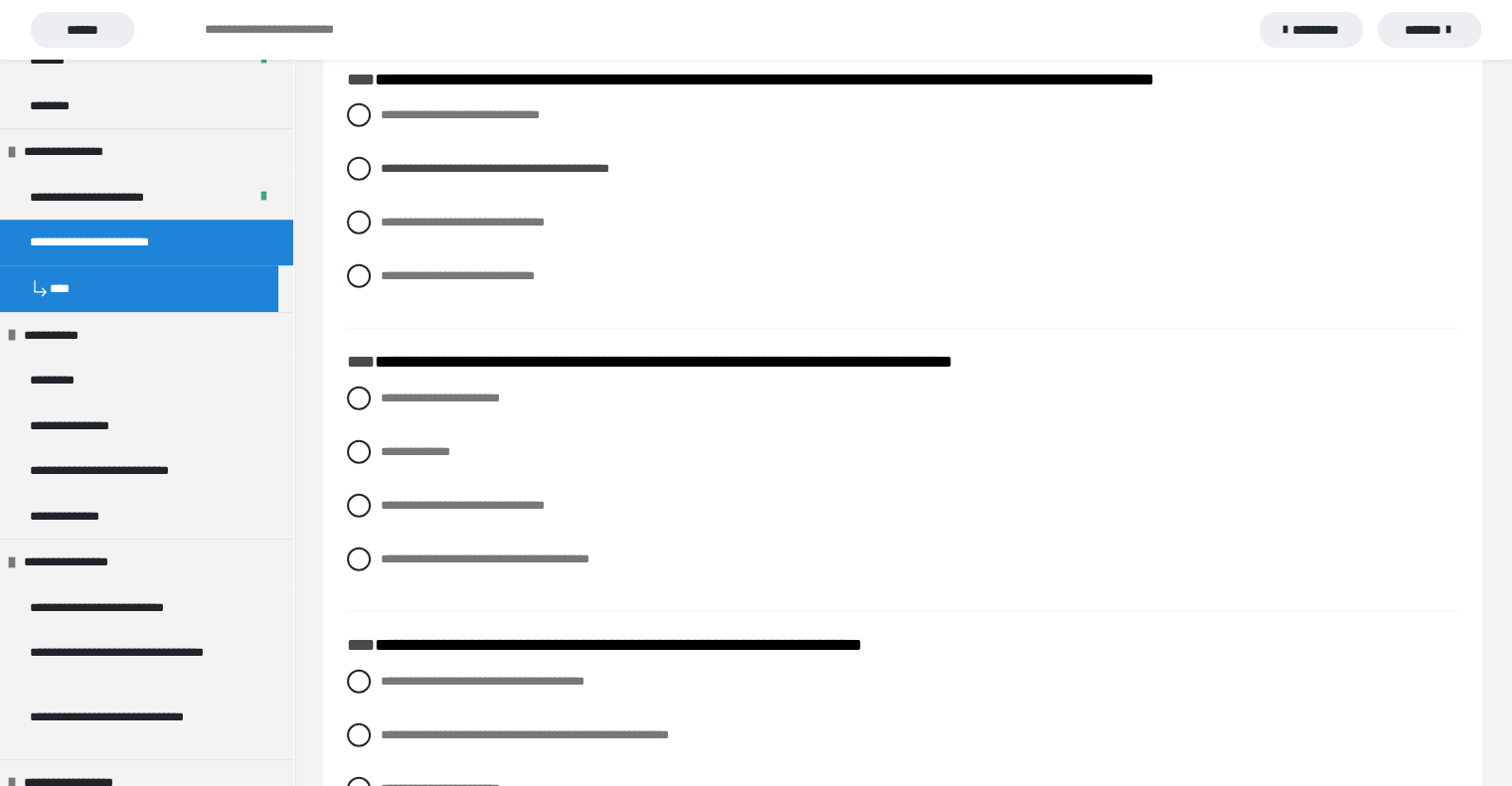 scroll, scrollTop: 5032, scrollLeft: 0, axis: vertical 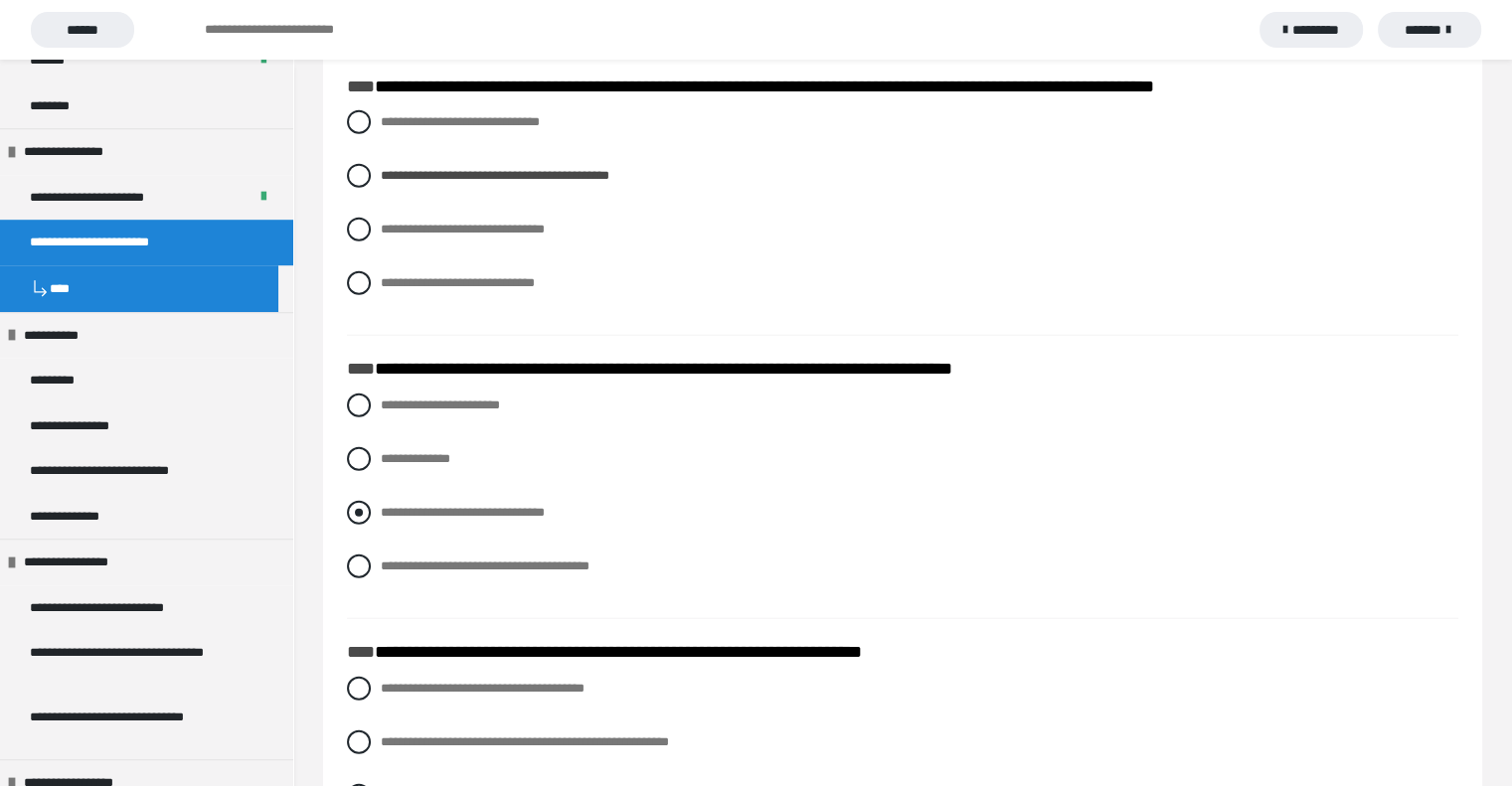 click at bounding box center (359, 513) 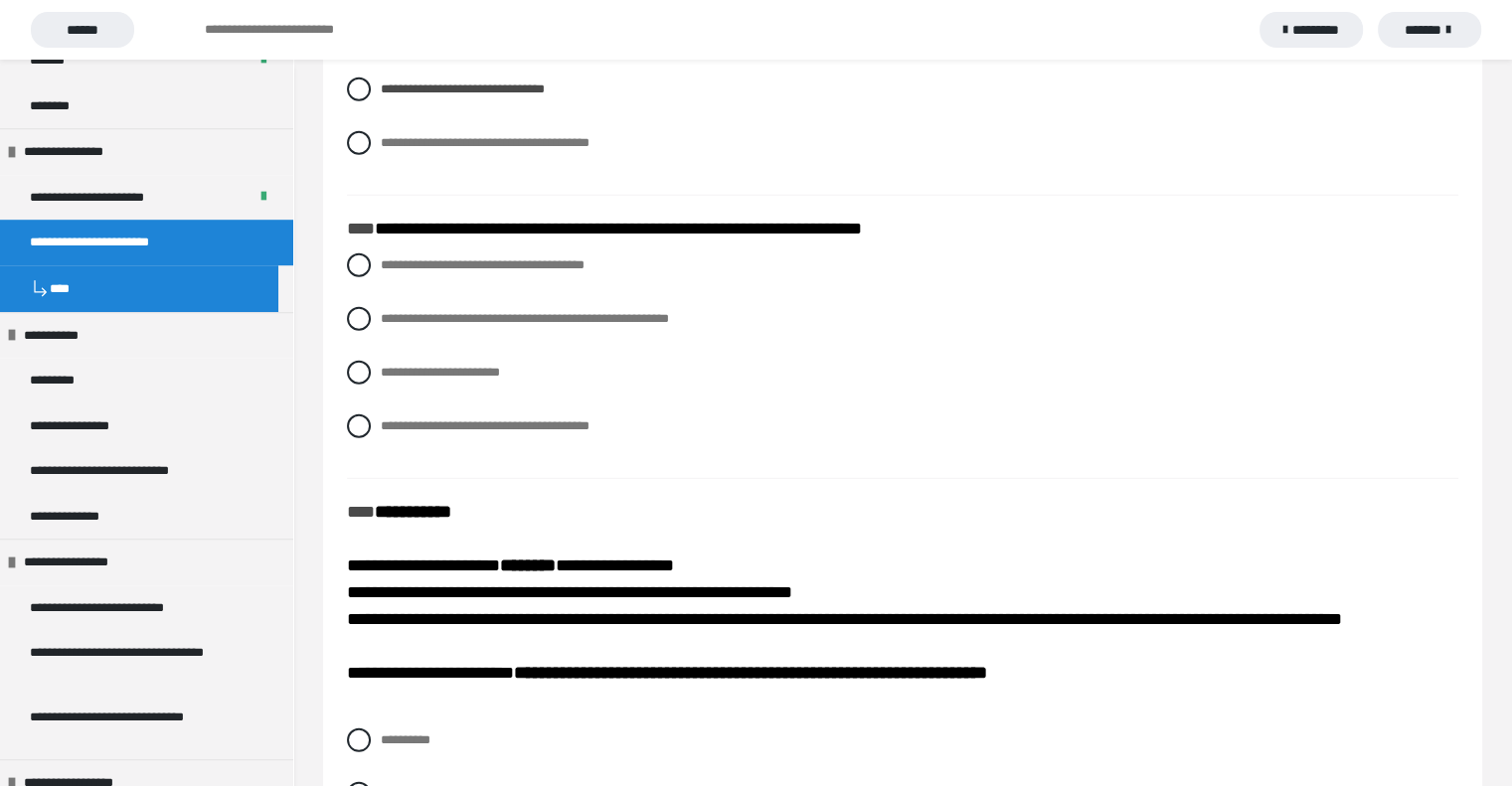 scroll, scrollTop: 5469, scrollLeft: 0, axis: vertical 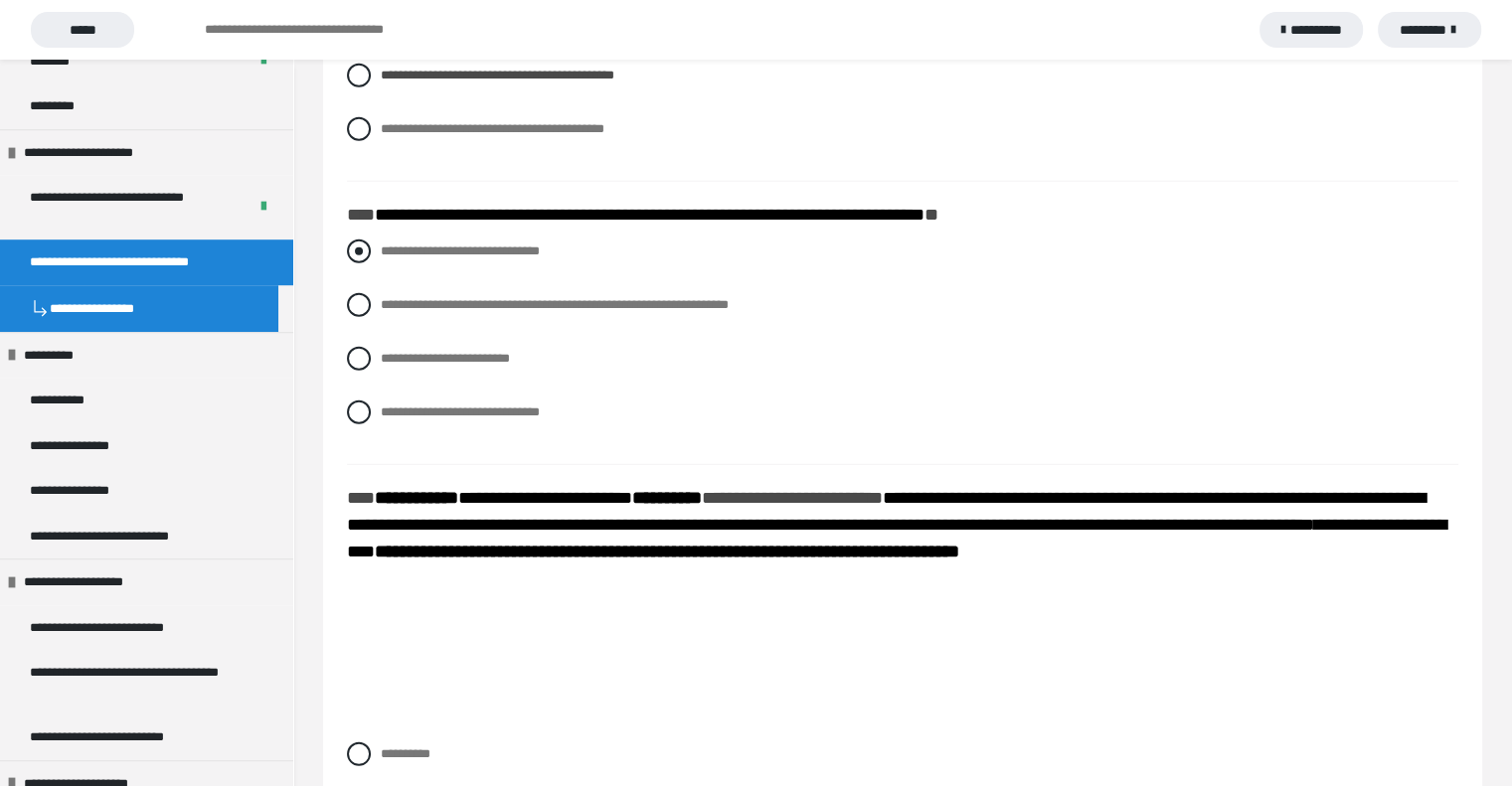 click at bounding box center [359, 251] 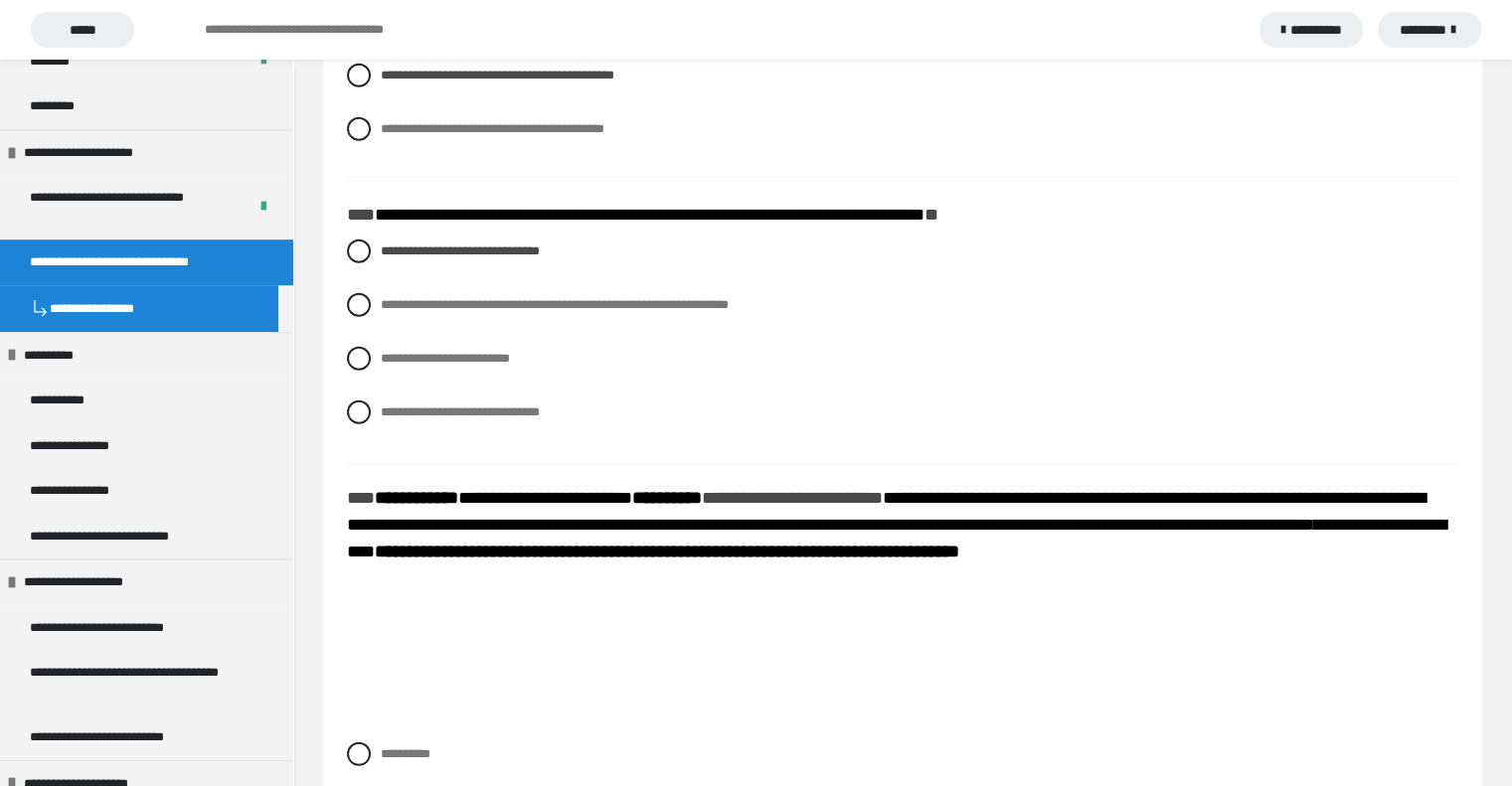 scroll, scrollTop: 1299, scrollLeft: 0, axis: vertical 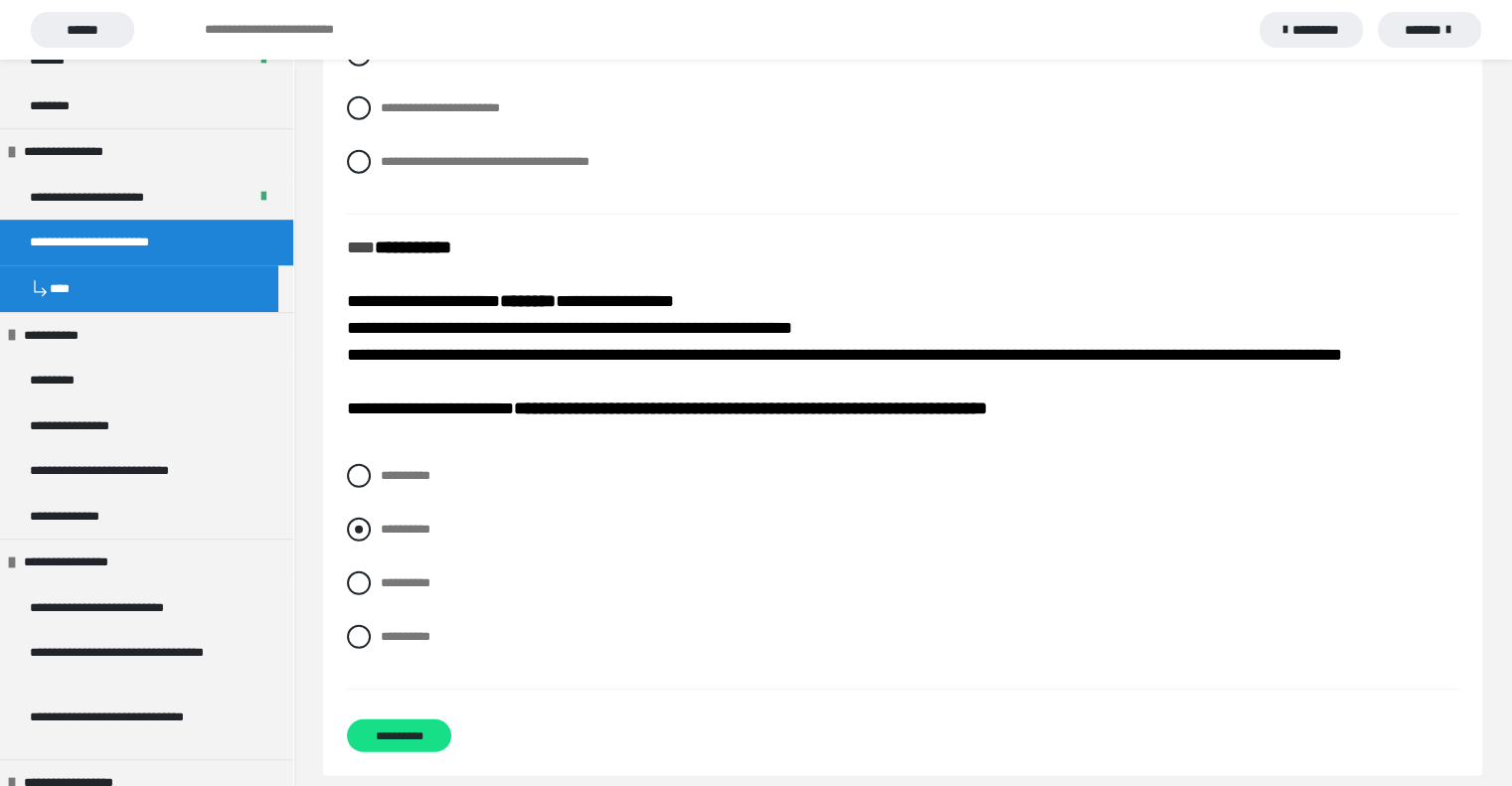 click at bounding box center [359, 530] 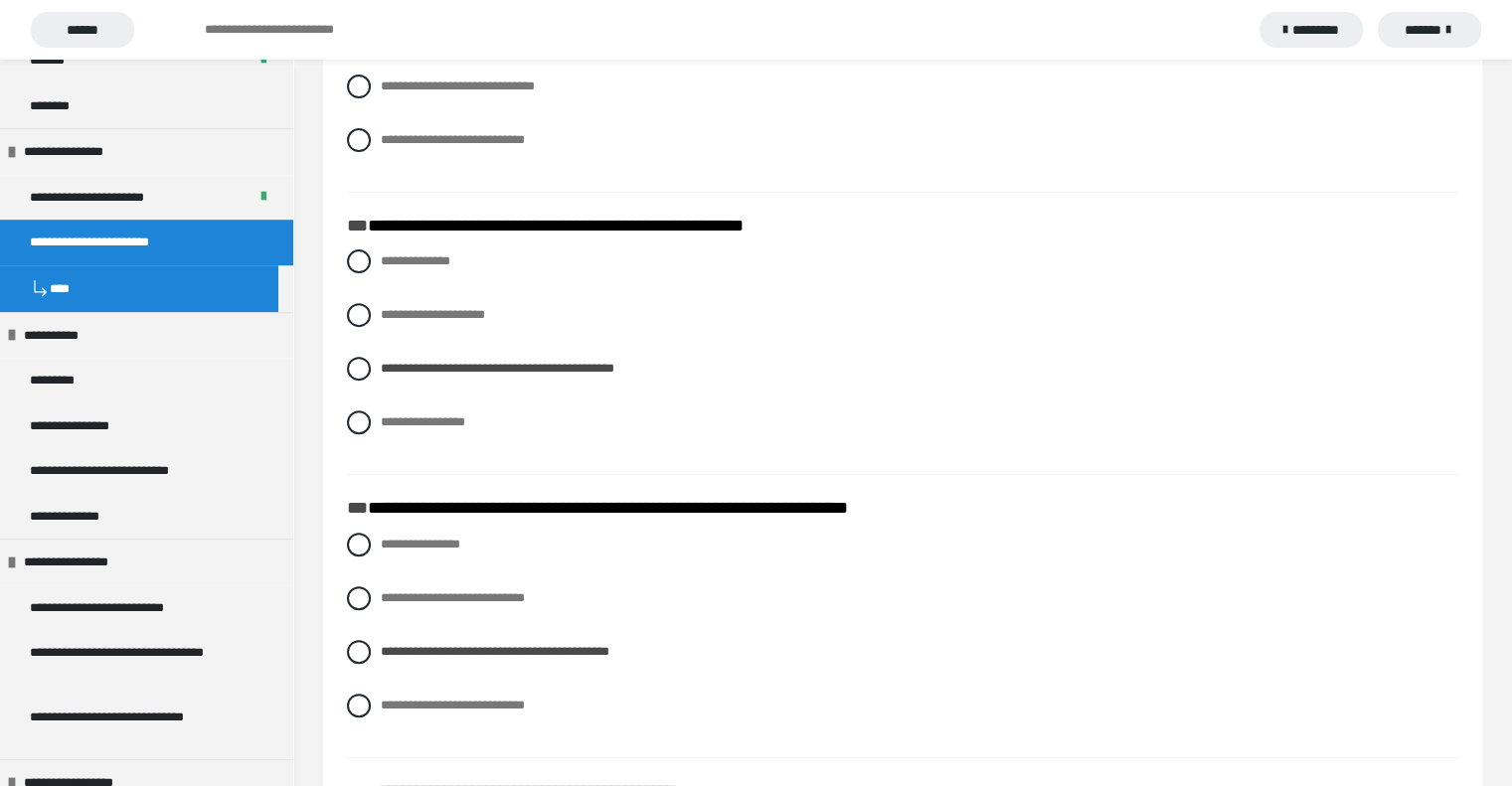scroll, scrollTop: 0, scrollLeft: 0, axis: both 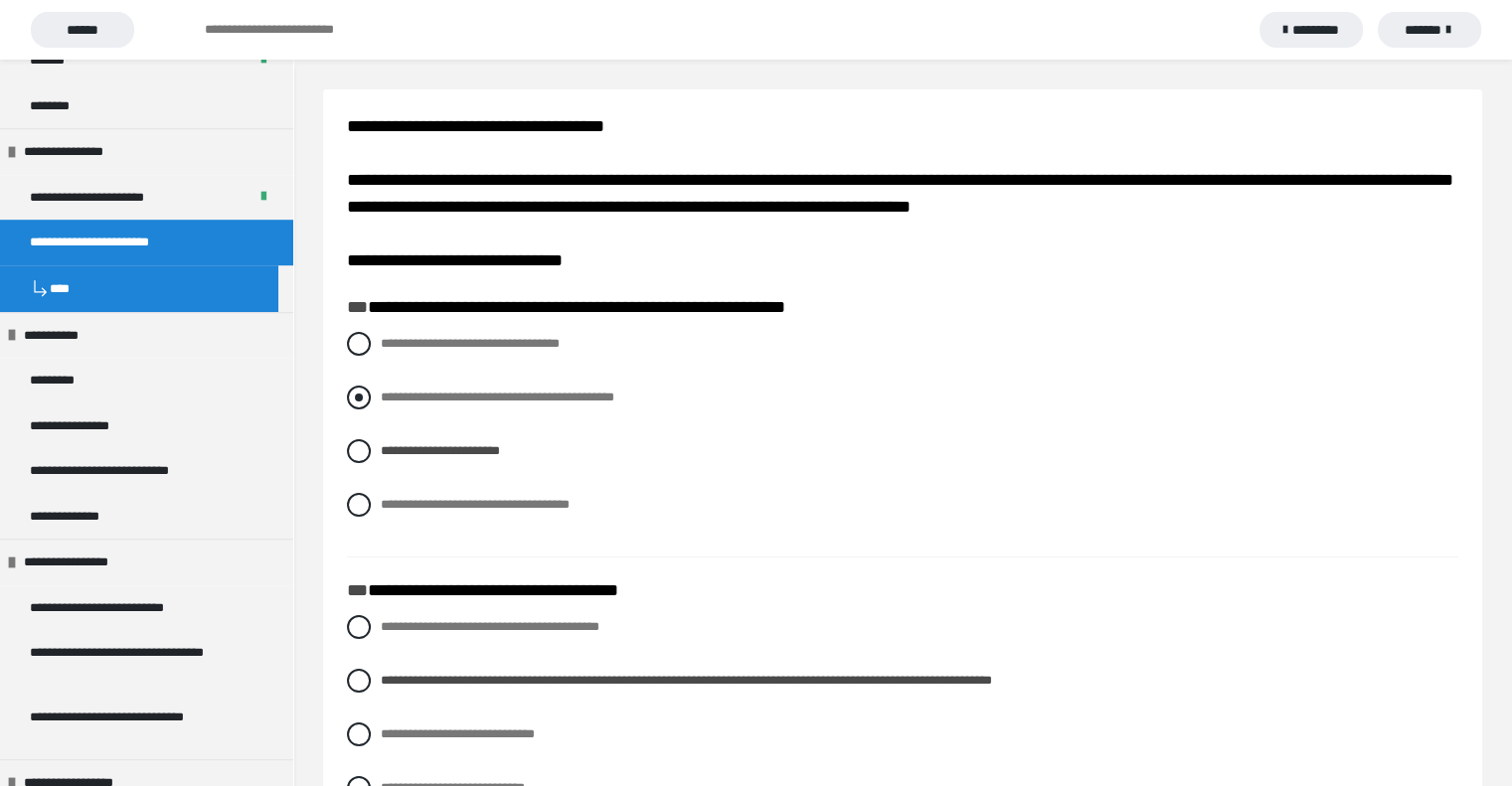 click at bounding box center [359, 397] 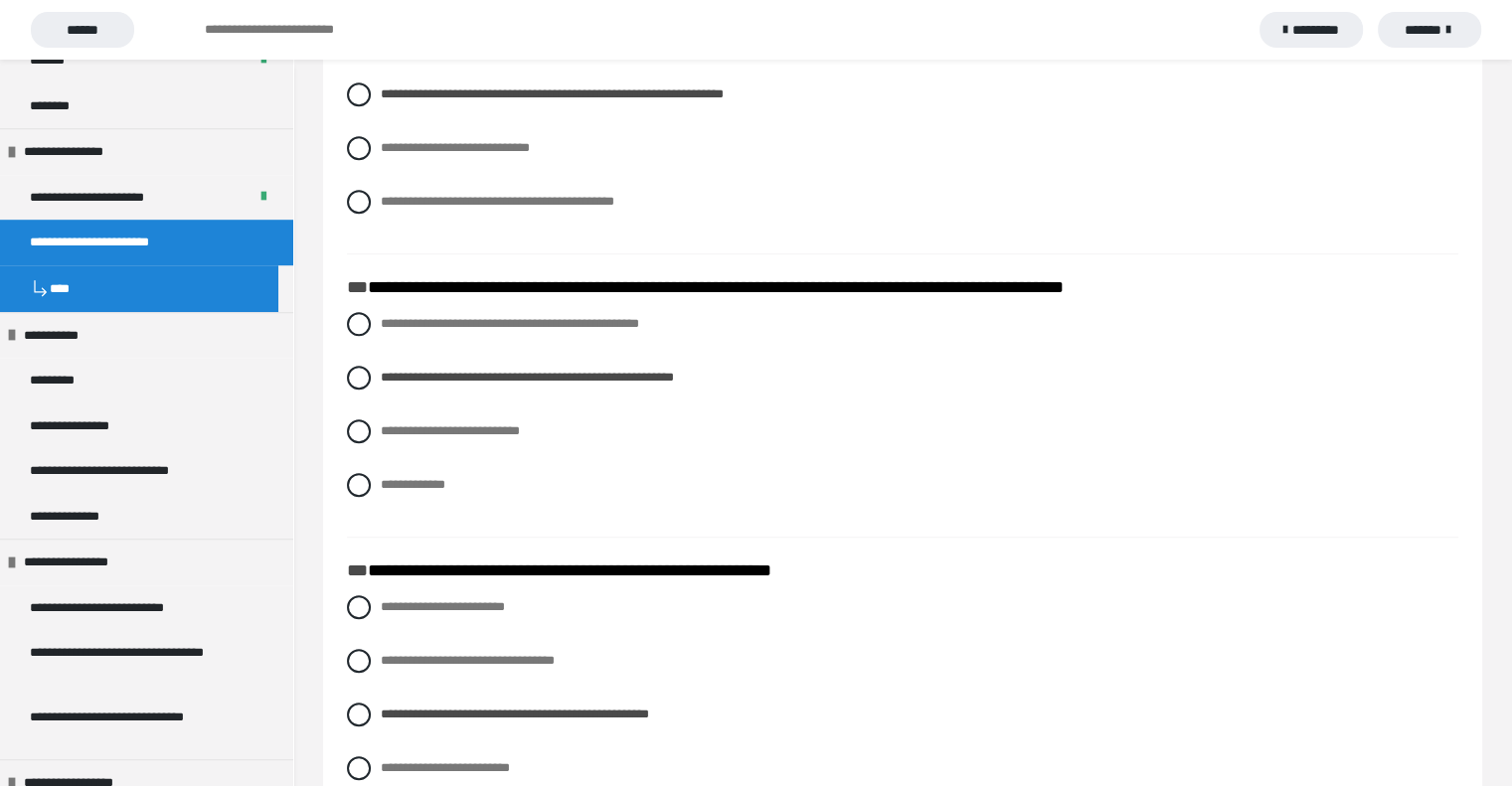 scroll, scrollTop: 1441, scrollLeft: 0, axis: vertical 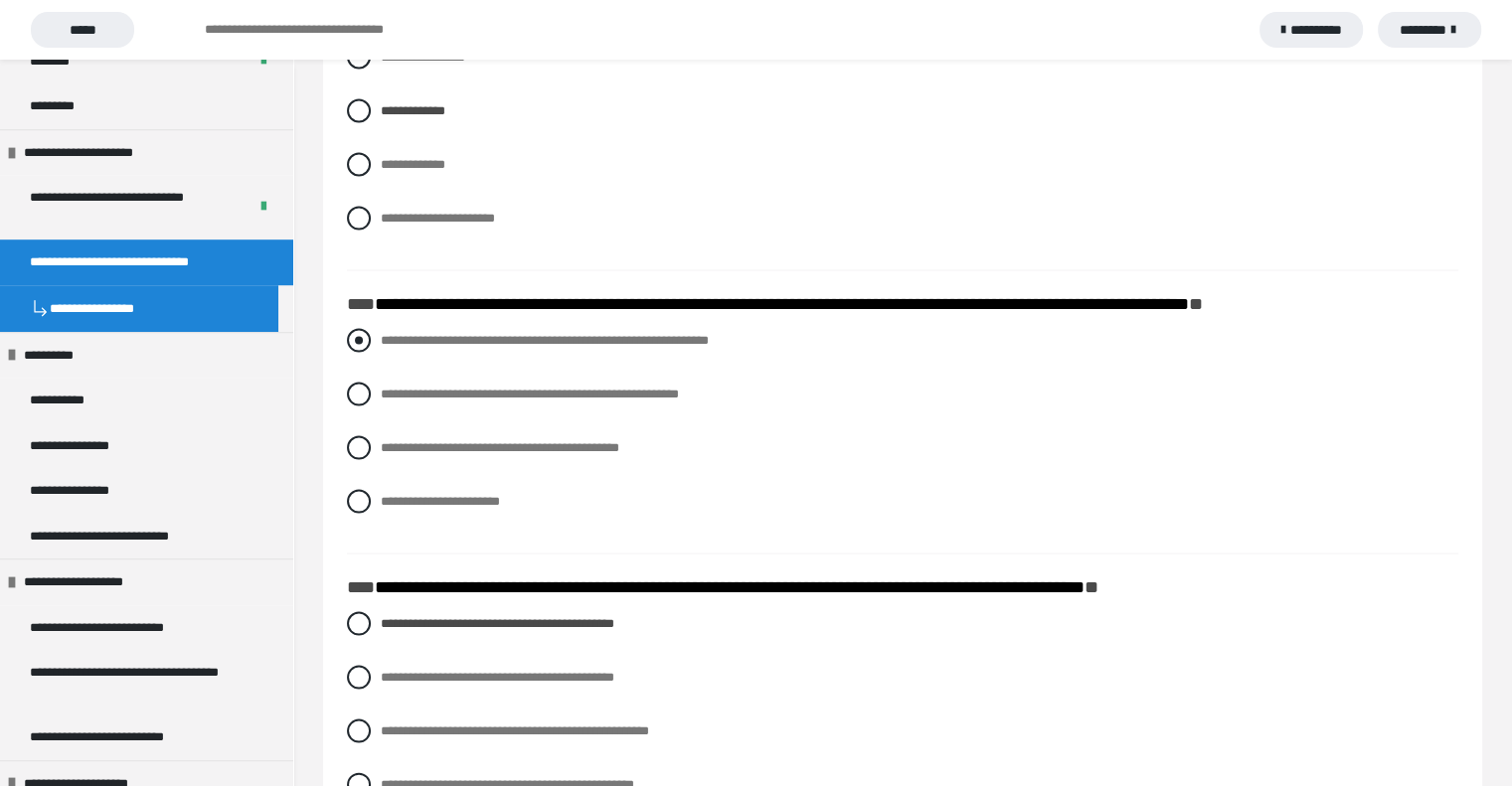 click at bounding box center (359, 341) 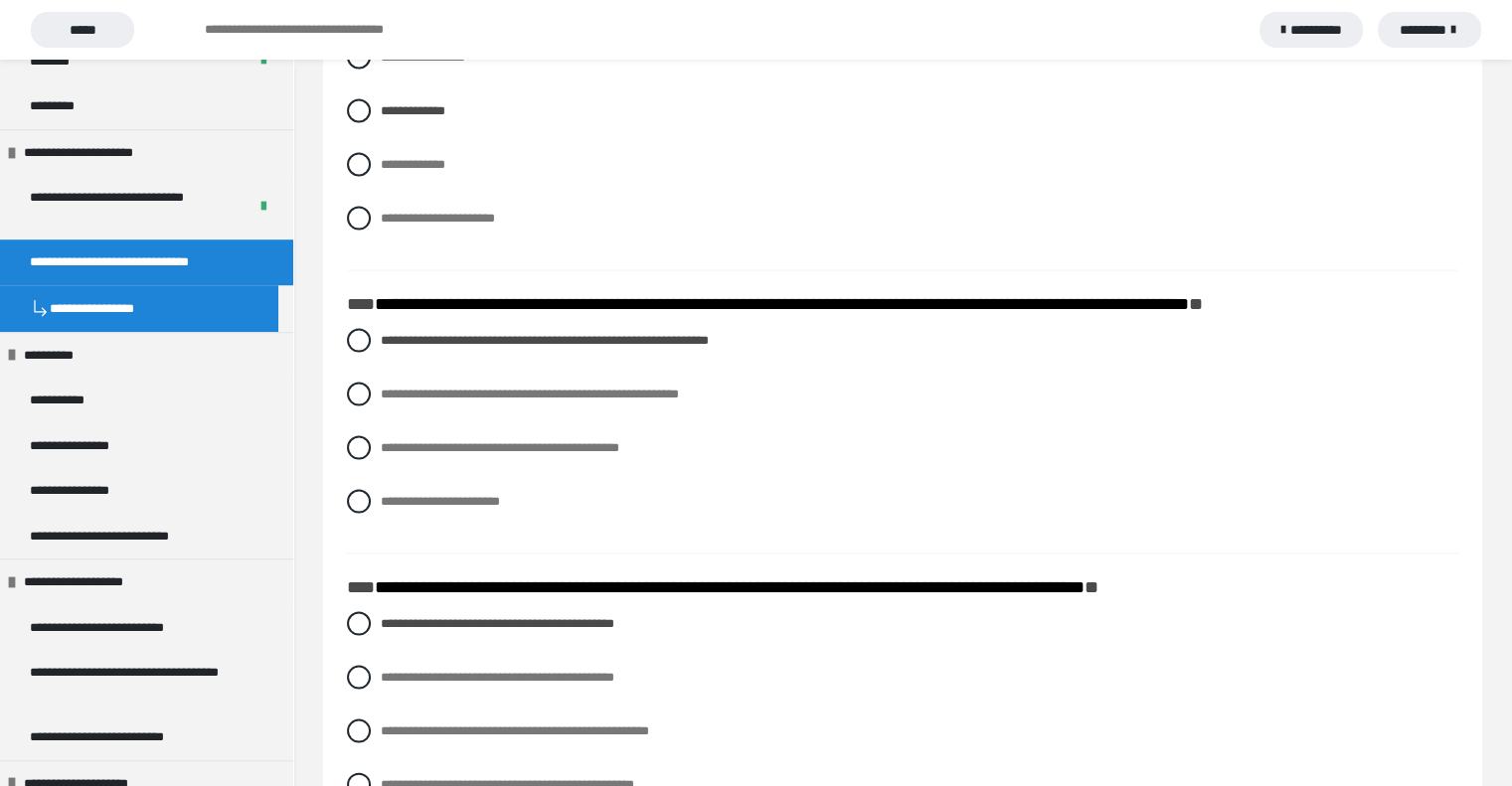 scroll, scrollTop: 1299, scrollLeft: 0, axis: vertical 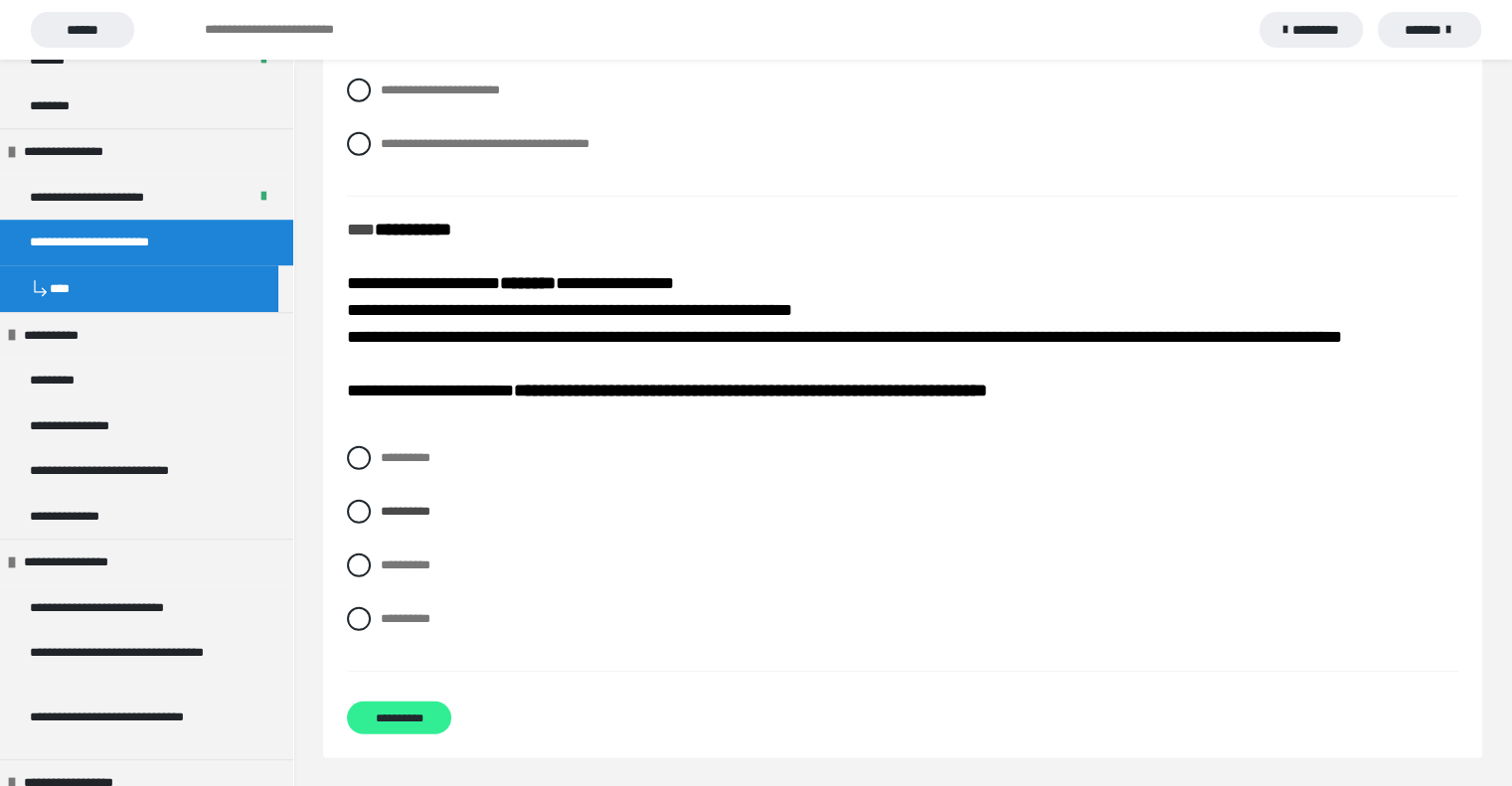 click on "**********" at bounding box center [399, 717] 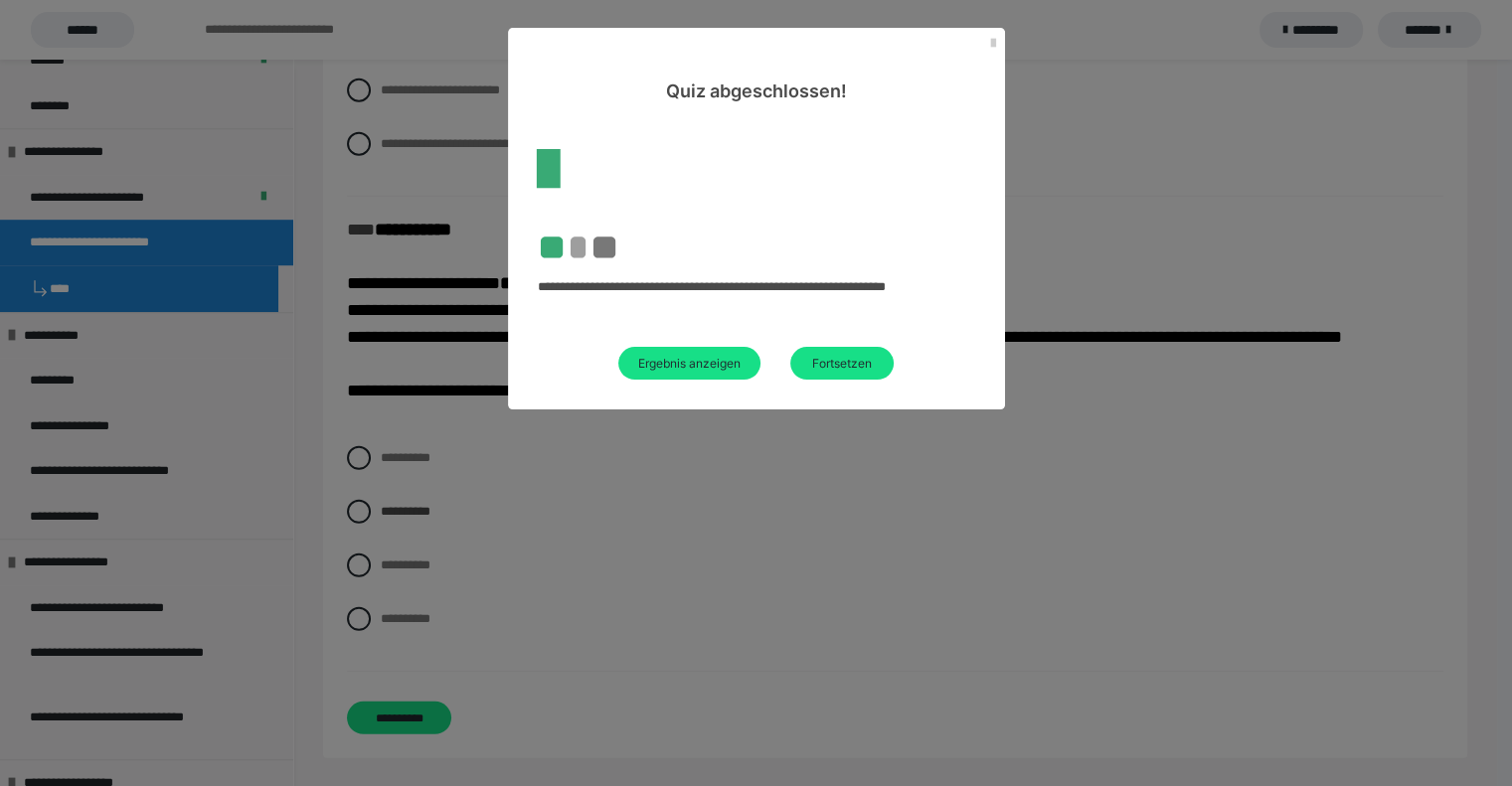 scroll, scrollTop: 513, scrollLeft: 0, axis: vertical 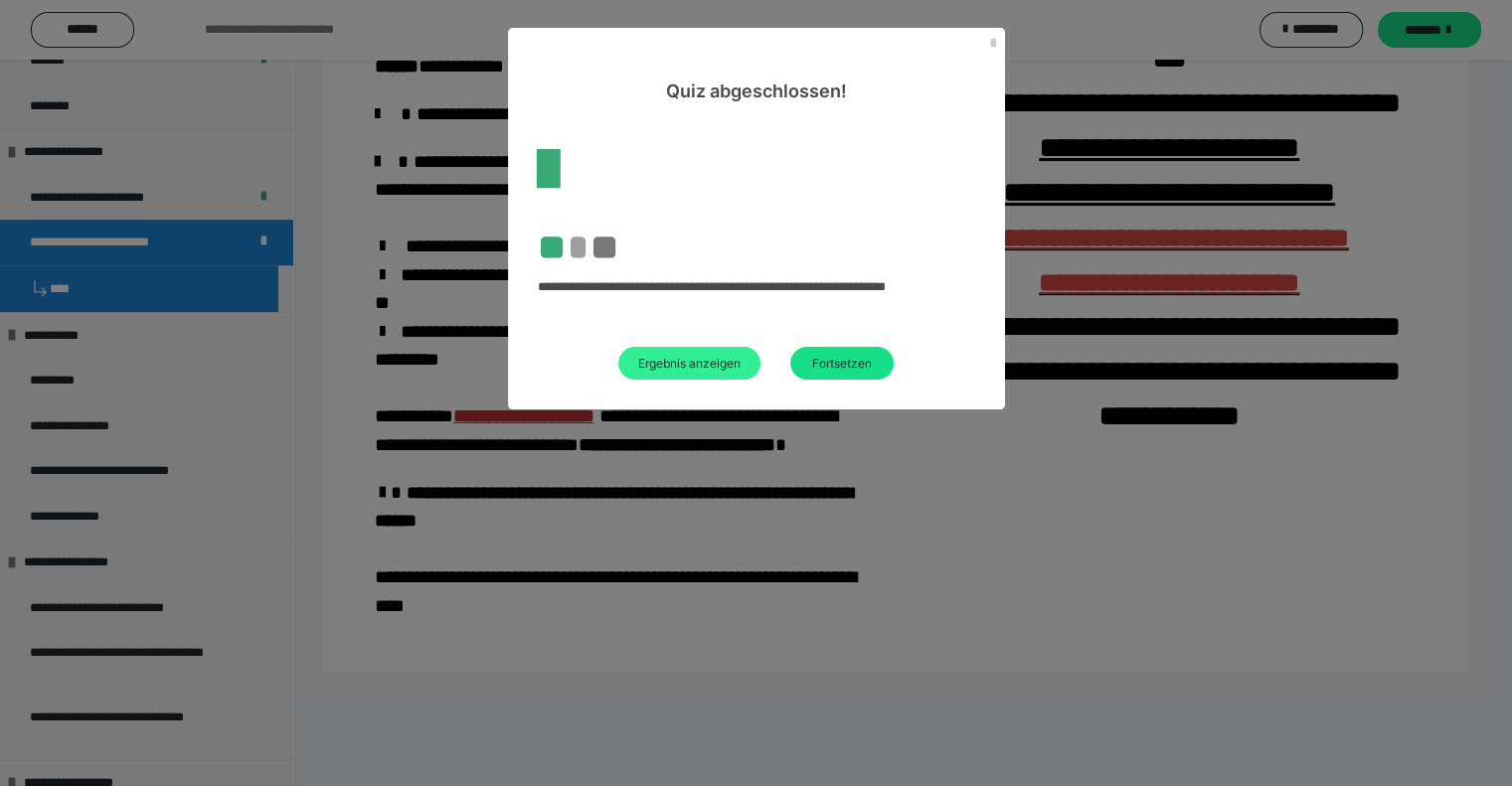 click on "Ergebnis anzeigen" at bounding box center (689, 363) 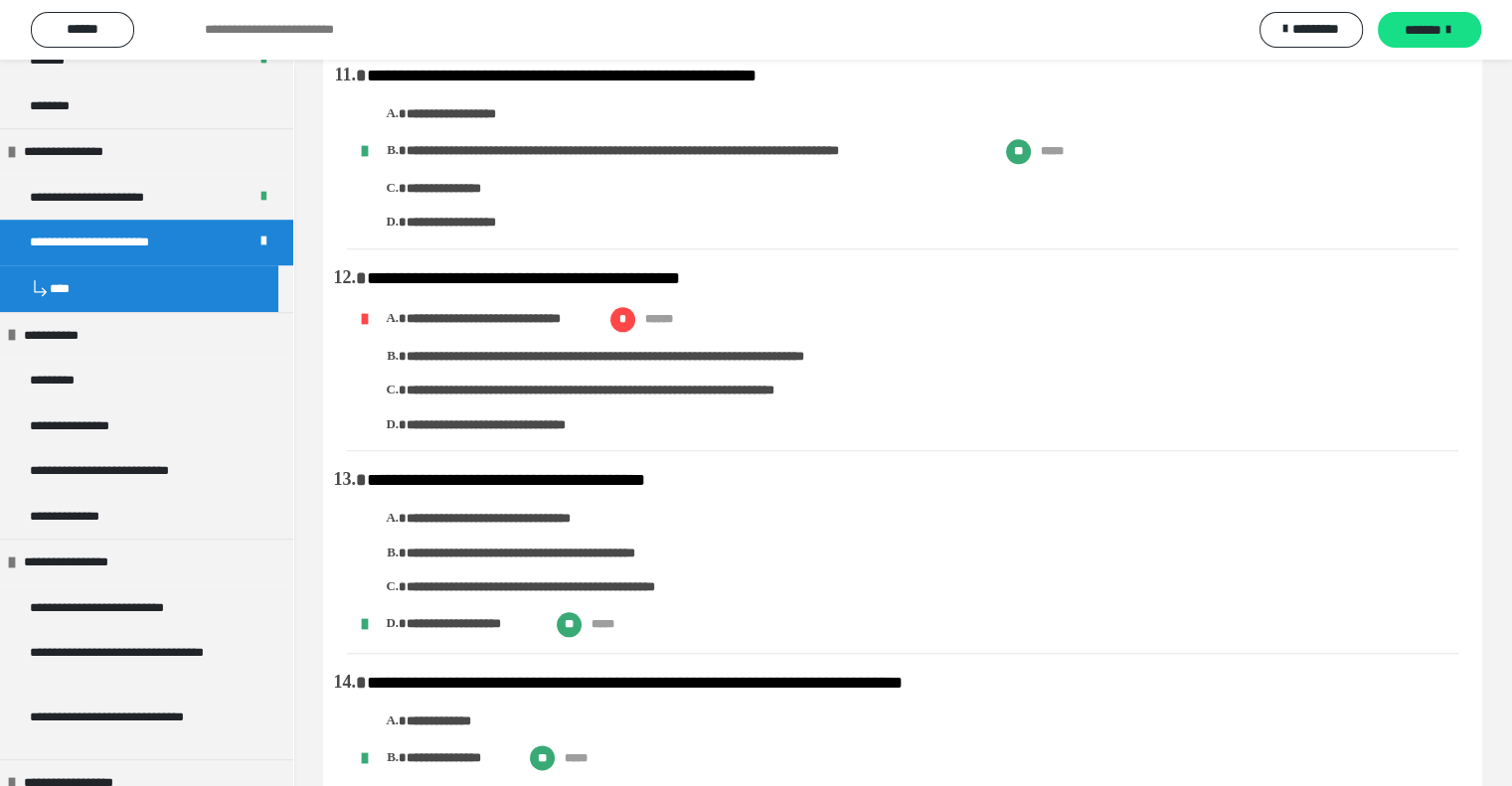 scroll, scrollTop: 2105, scrollLeft: 0, axis: vertical 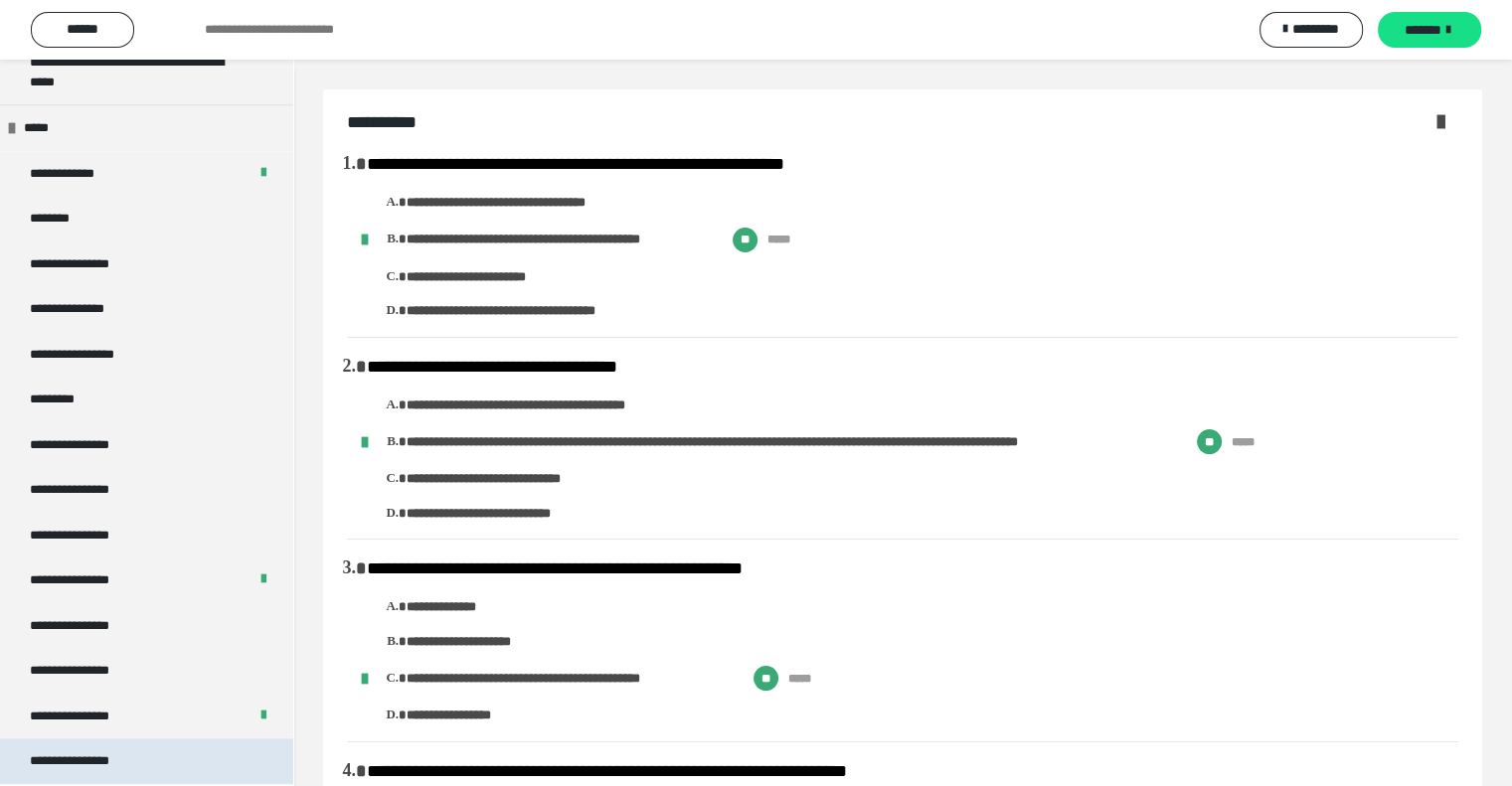 click on "**********" at bounding box center (146, 761) 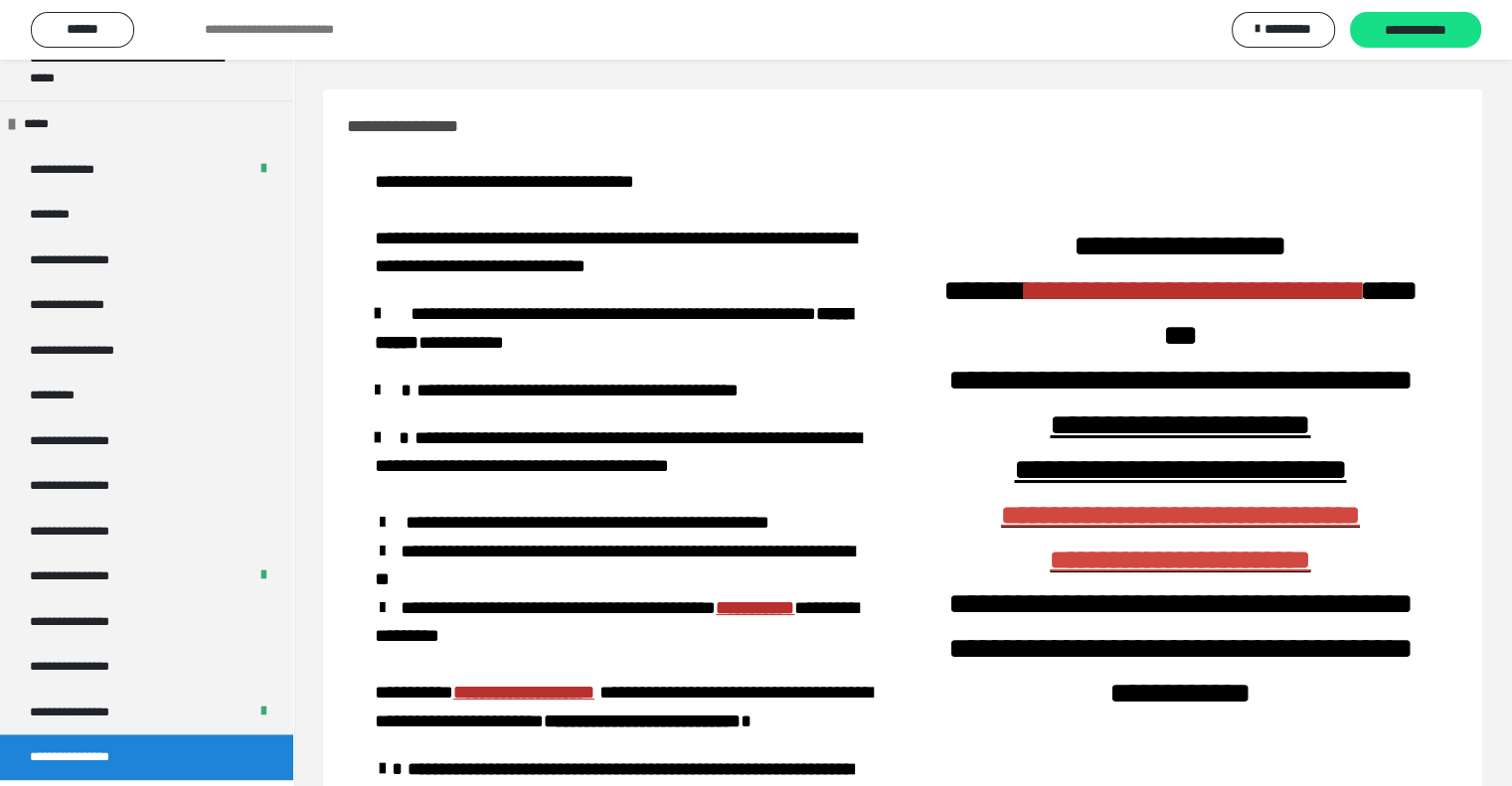 scroll, scrollTop: 2425, scrollLeft: 0, axis: vertical 